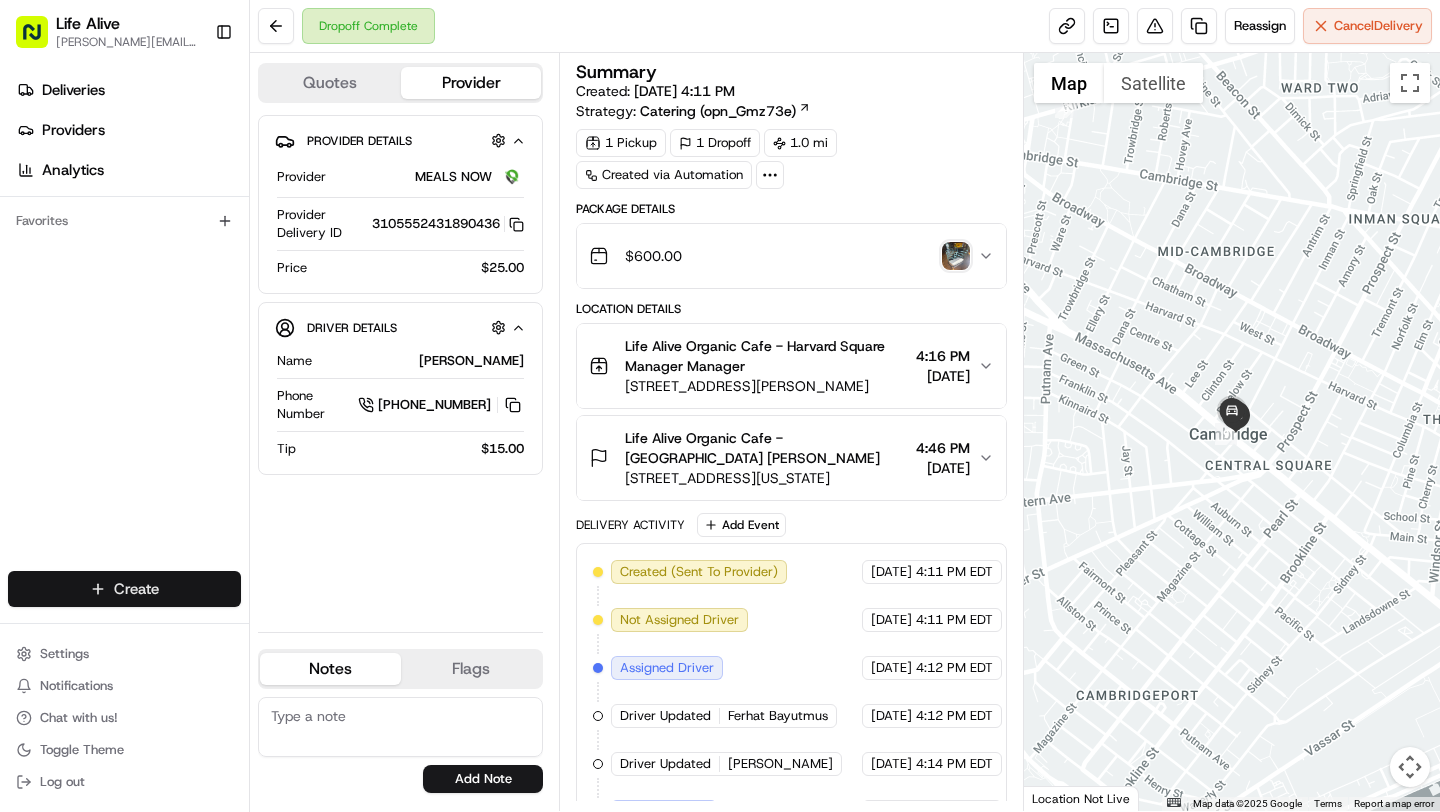 scroll, scrollTop: 0, scrollLeft: 0, axis: both 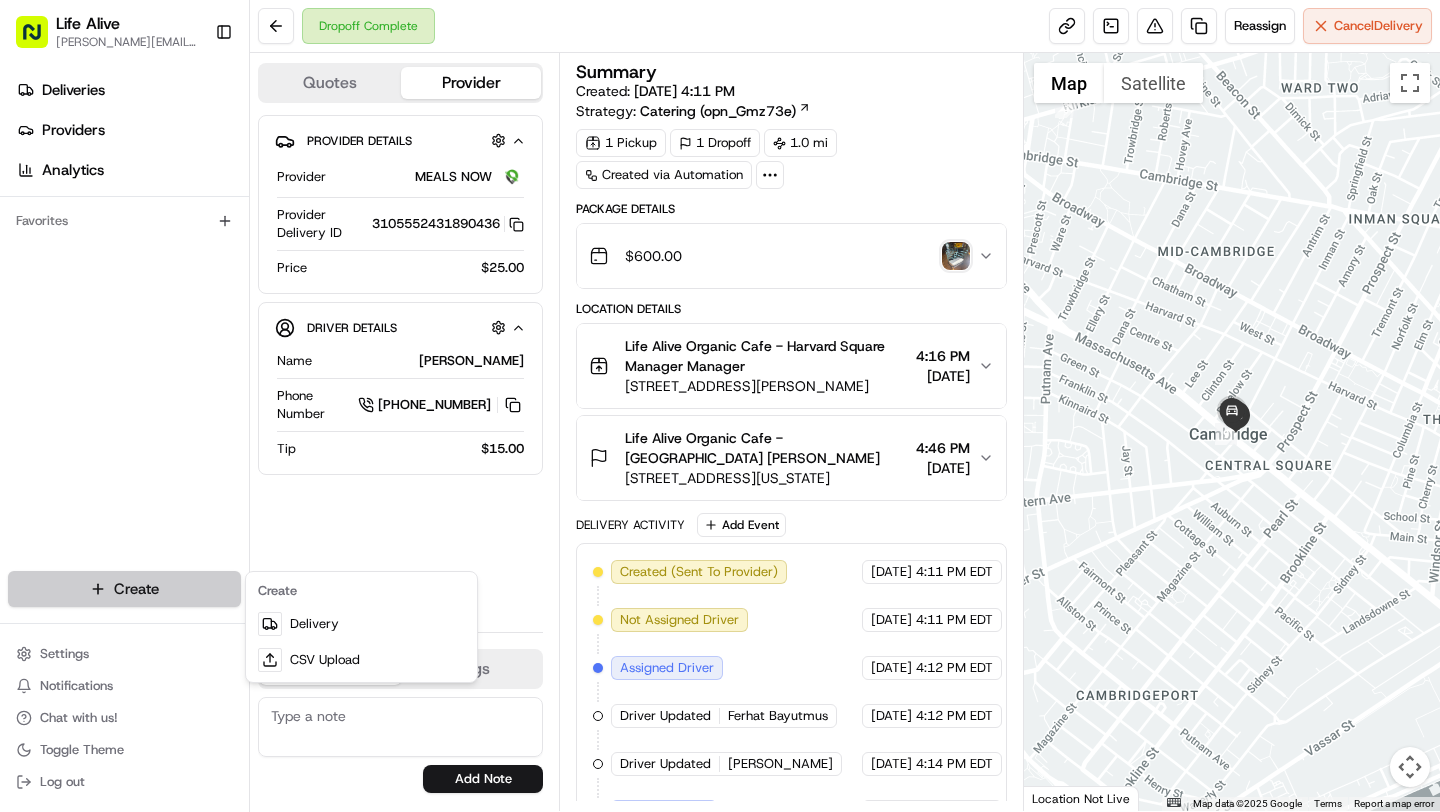 click on "Life Alive [PERSON_NAME][EMAIL_ADDRESS][DOMAIN_NAME] Toggle Sidebar Deliveries Providers Analytics Favorites Main Menu Members & Organization Organization Users Roles Preferences Customization Tracking Orchestration Automations Dispatch Strategy Locations Pickup Locations Dropoff Locations Billing Billing Refund Requests Integrations Notification Triggers Webhooks API Keys Request Logs Create Settings Notifications Chat with us! Toggle Theme Log out Dropoff Complete Reassign Cancel  Delivery Quotes Provider Provider Details Hidden ( 3 ) Provider MEALS NOW   Provider Delivery ID 3105552431890436 Copy  3105552431890436 Price $25.00 Driver Details Hidden ( 10 ) Name [PERSON_NAME] Phone Number [PHONE_NUMBER] Tip $15.00 Notes Flags [PERSON_NAME][EMAIL_ADDRESS][DOMAIN_NAME] [PERSON_NAME][EMAIL_ADDRESS][DOMAIN_NAME] [EMAIL_ADDRESS][DOMAIN_NAME] [EMAIL_ADDRESS][PERSON_NAME][DOMAIN_NAME] [PERSON_NAME][EMAIL_ADDRESS][DOMAIN_NAME] [PERSON_NAME][EMAIL_ADDRESS][DOMAIN_NAME] [PERSON_NAME][EMAIL_ADDRESS][DOMAIN_NAME] [PERSON_NAME][EMAIL_ADDRESS][DOMAIN_NAME] [PERSON_NAME][EMAIL_ADDRESS][DOMAIN_NAME] [PERSON_NAME][EMAIL_ADDRESS][DOMAIN_NAME] [PERSON_NAME][EMAIL_ADDRESS][DOMAIN_NAME] Add Note [PERSON_NAME][EMAIL_ADDRESS][DOMAIN_NAME] [PERSON_NAME][EMAIL_ADDRESS][DOMAIN_NAME] Add Flag     1" at bounding box center [720, 406] 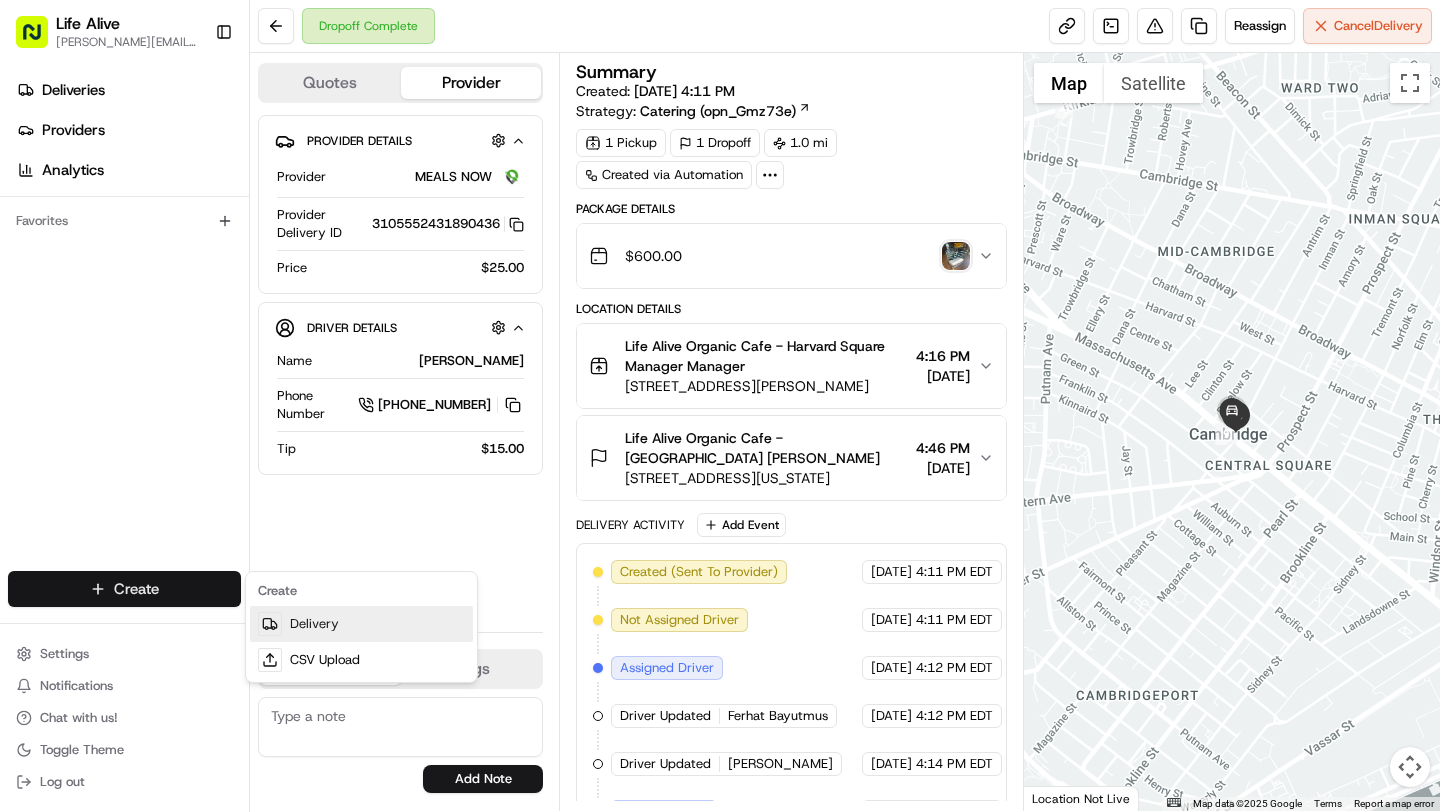 click on "Delivery" at bounding box center [361, 624] 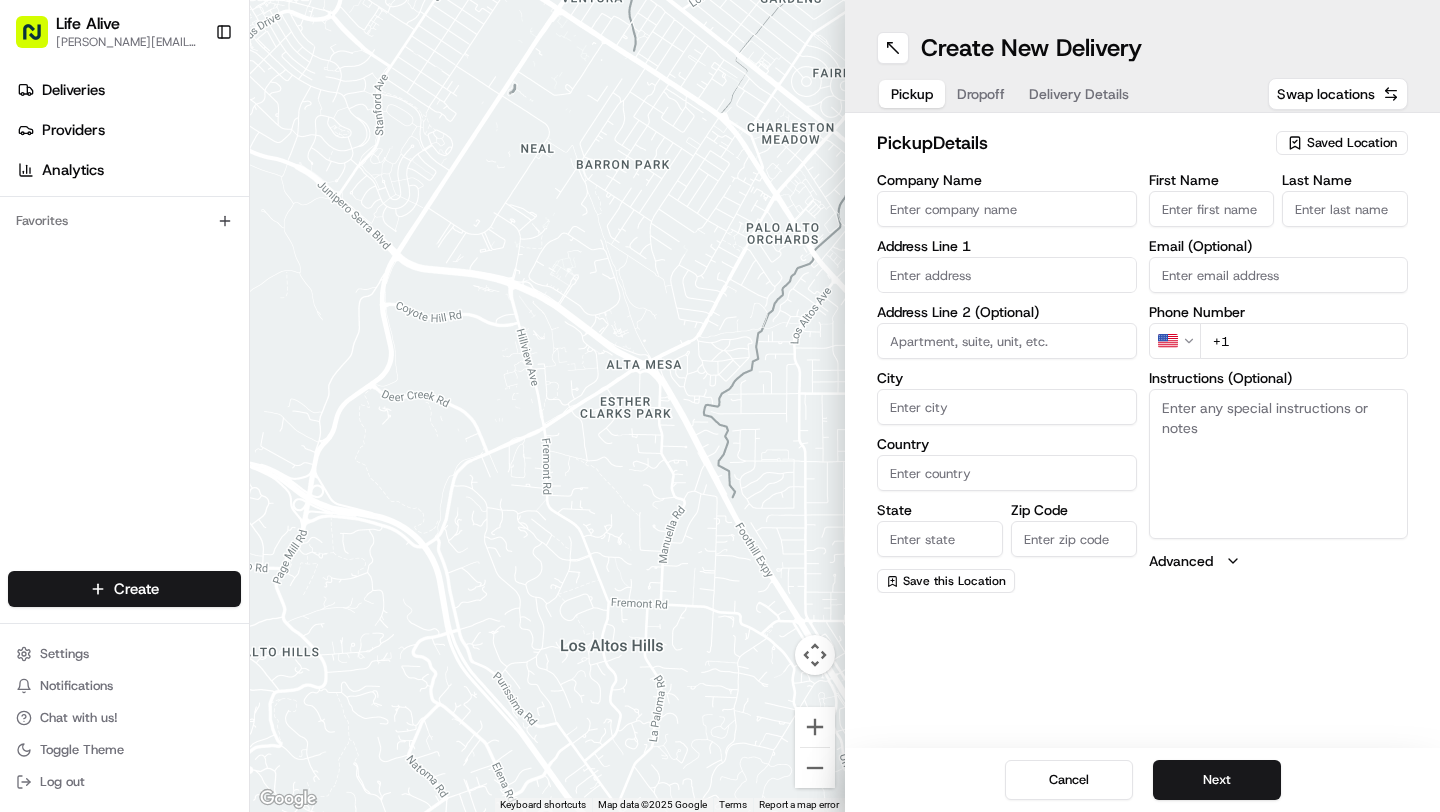 click on "Company Name" at bounding box center [1007, 209] 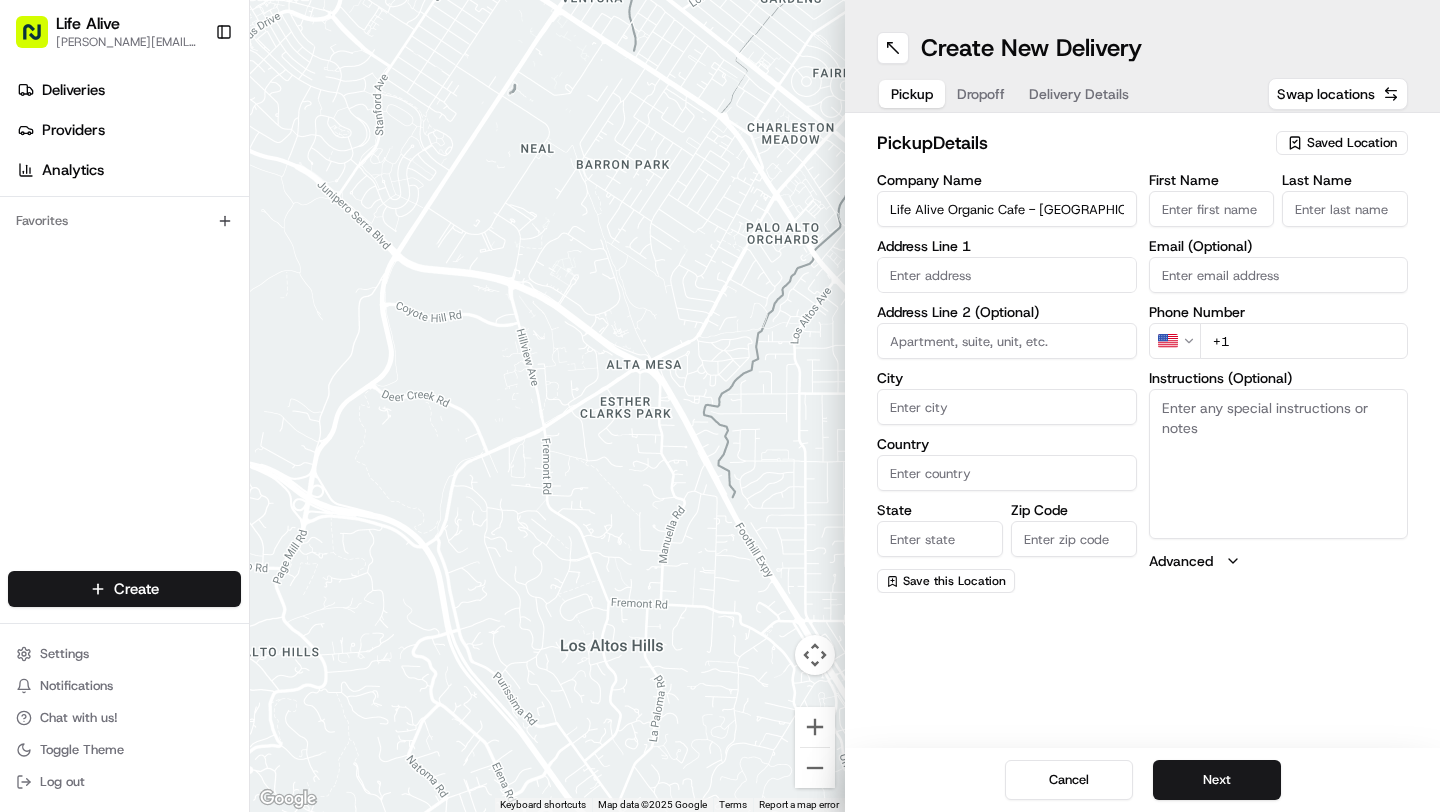 type on "[STREET_ADDRESS][US_STATE]" 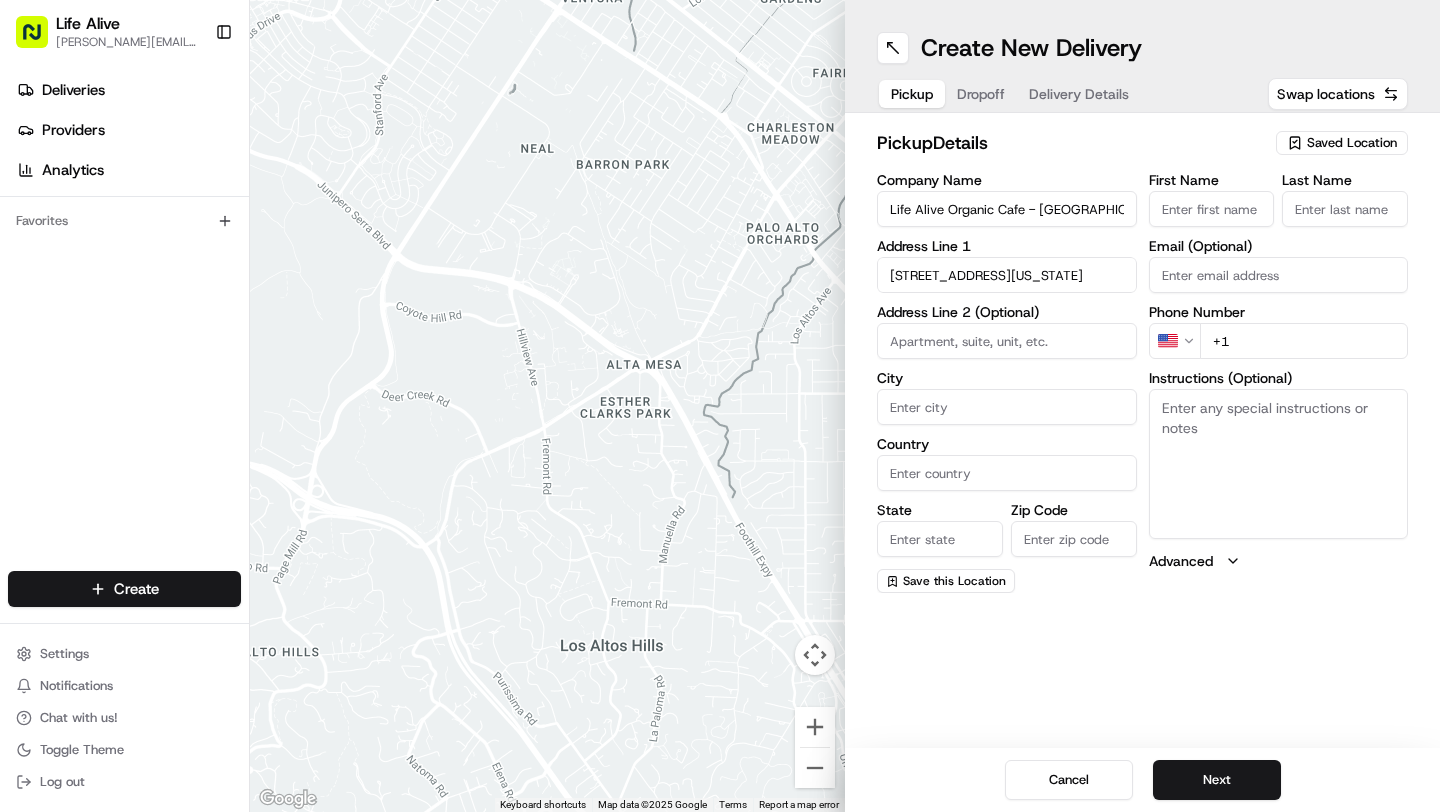 type on "[GEOGRAPHIC_DATA]" 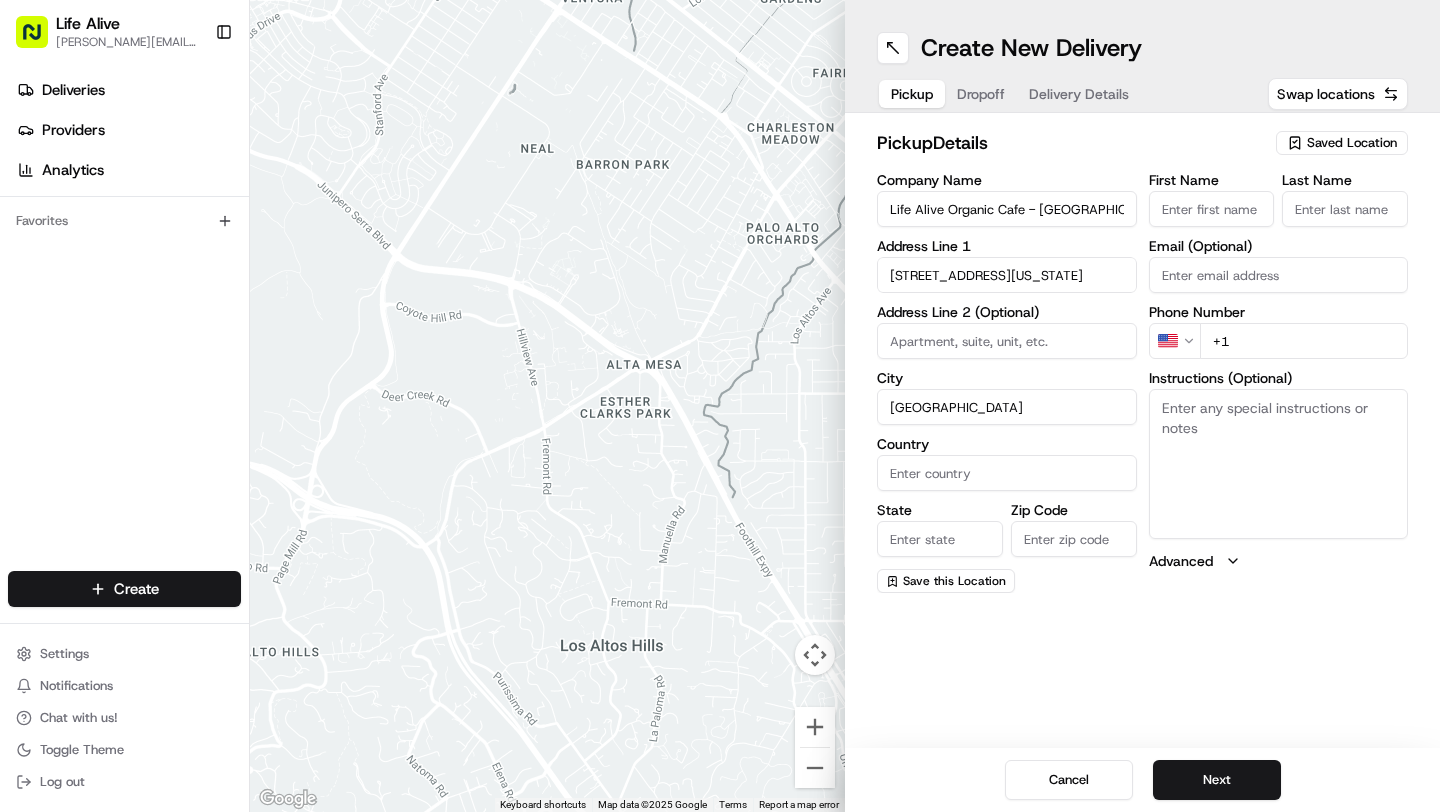 type on "[GEOGRAPHIC_DATA]" 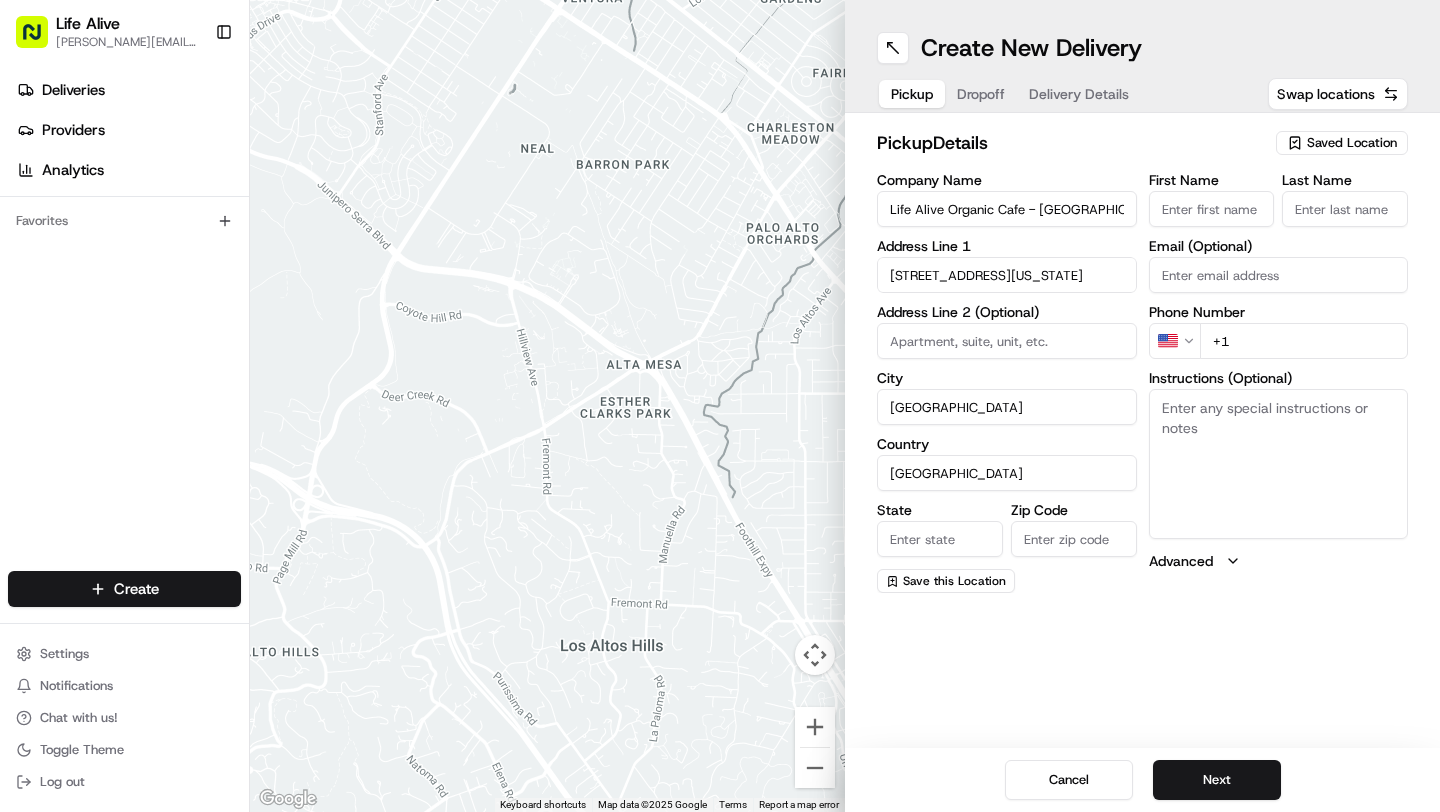 type on "MA" 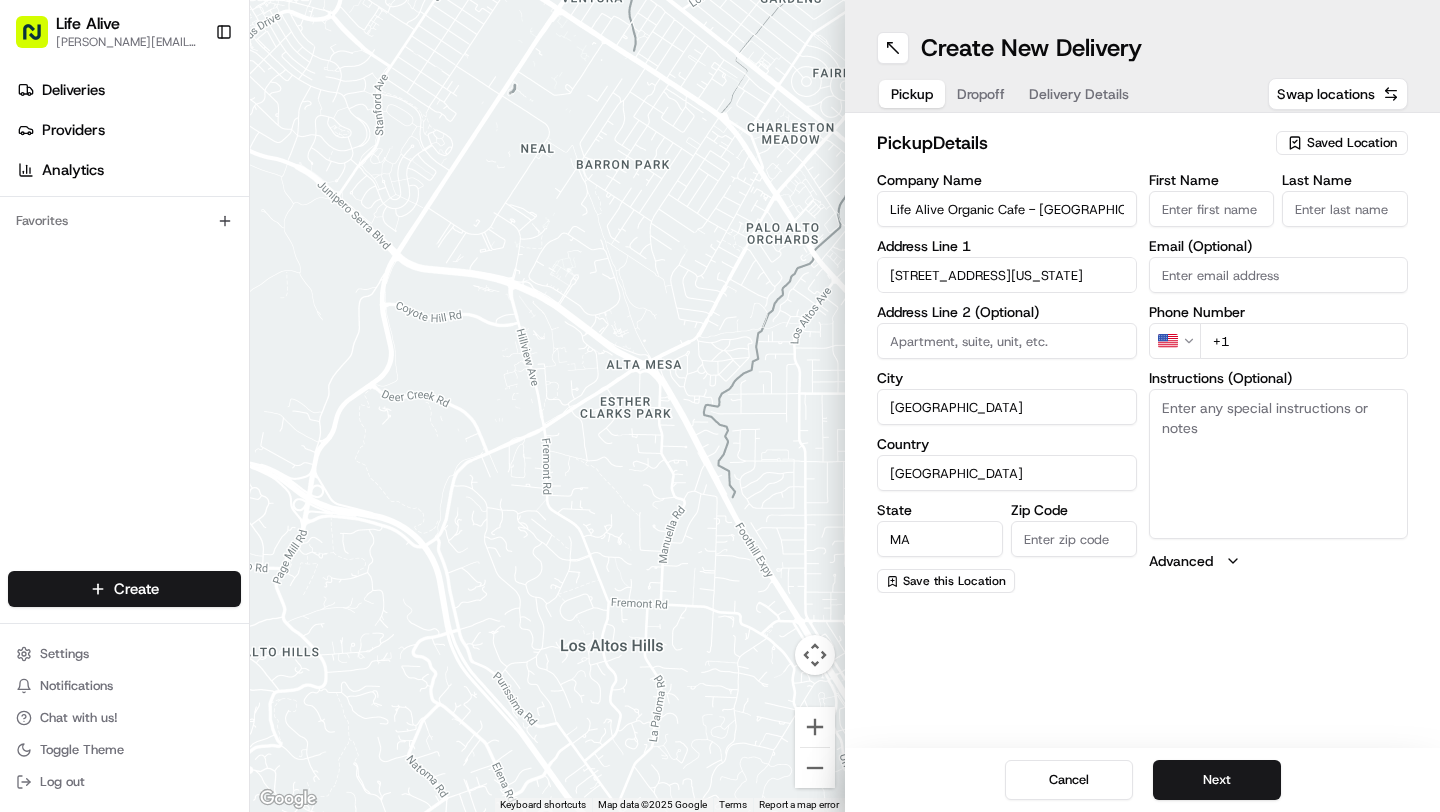 type on "02139" 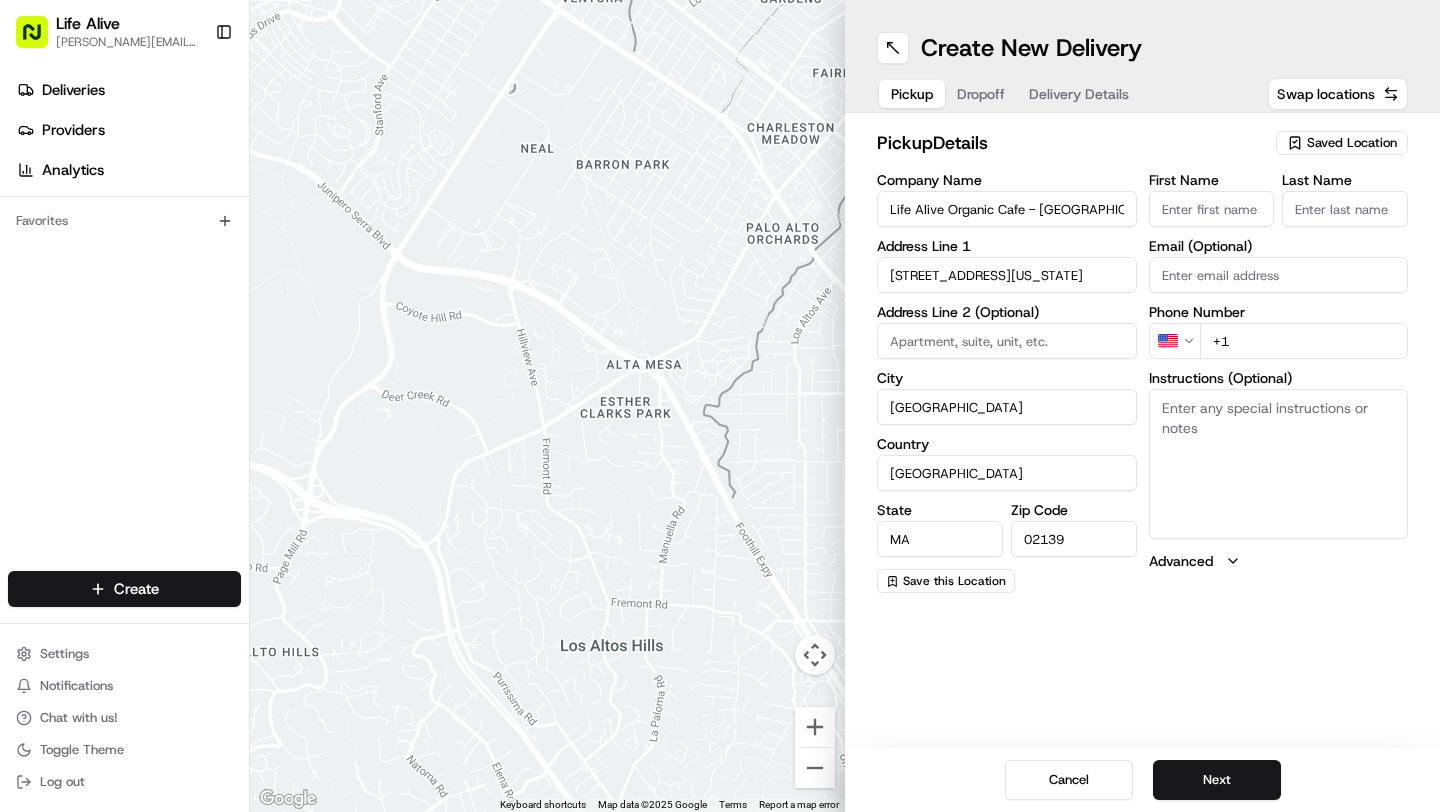 type on "[PERSON_NAME]" 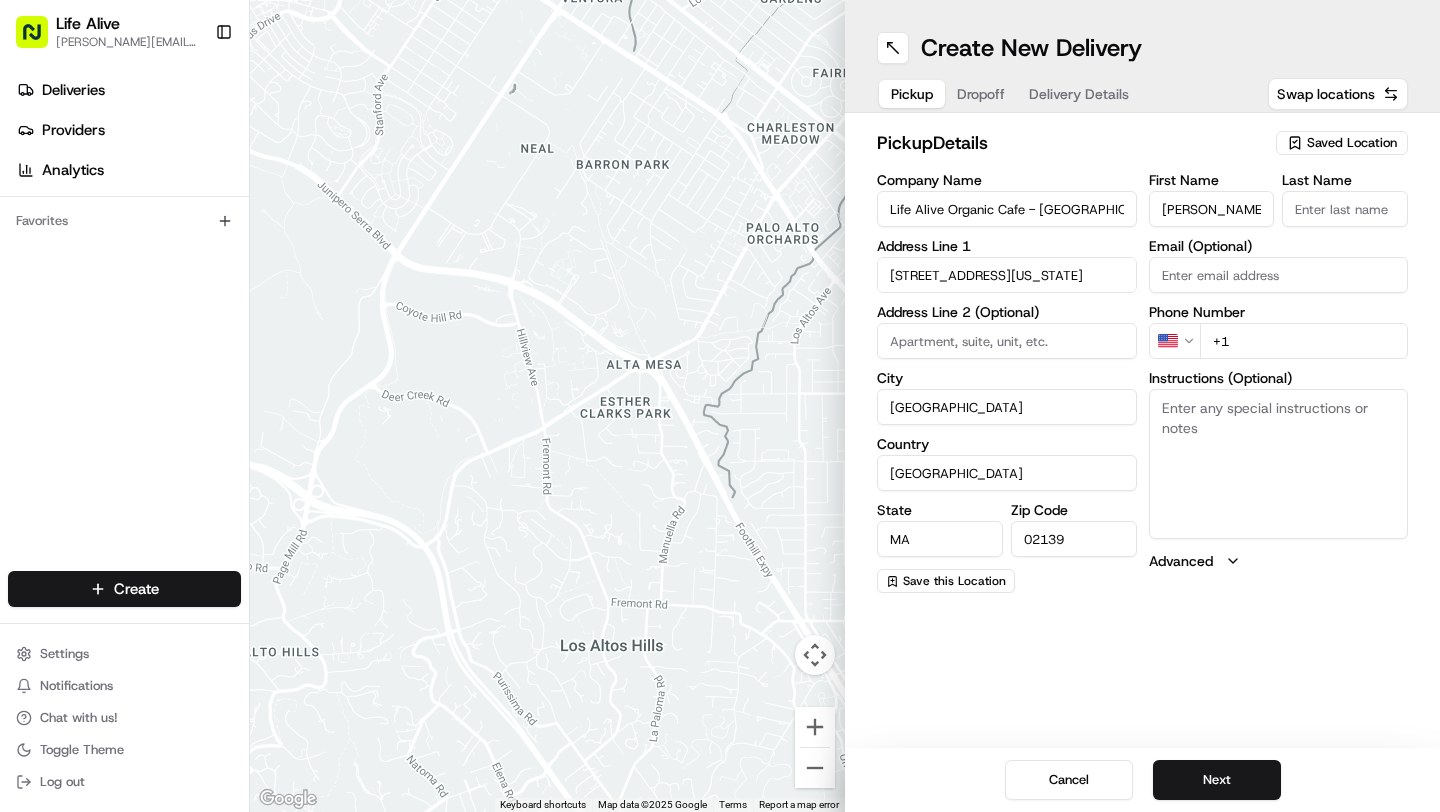 type on "Instasi" 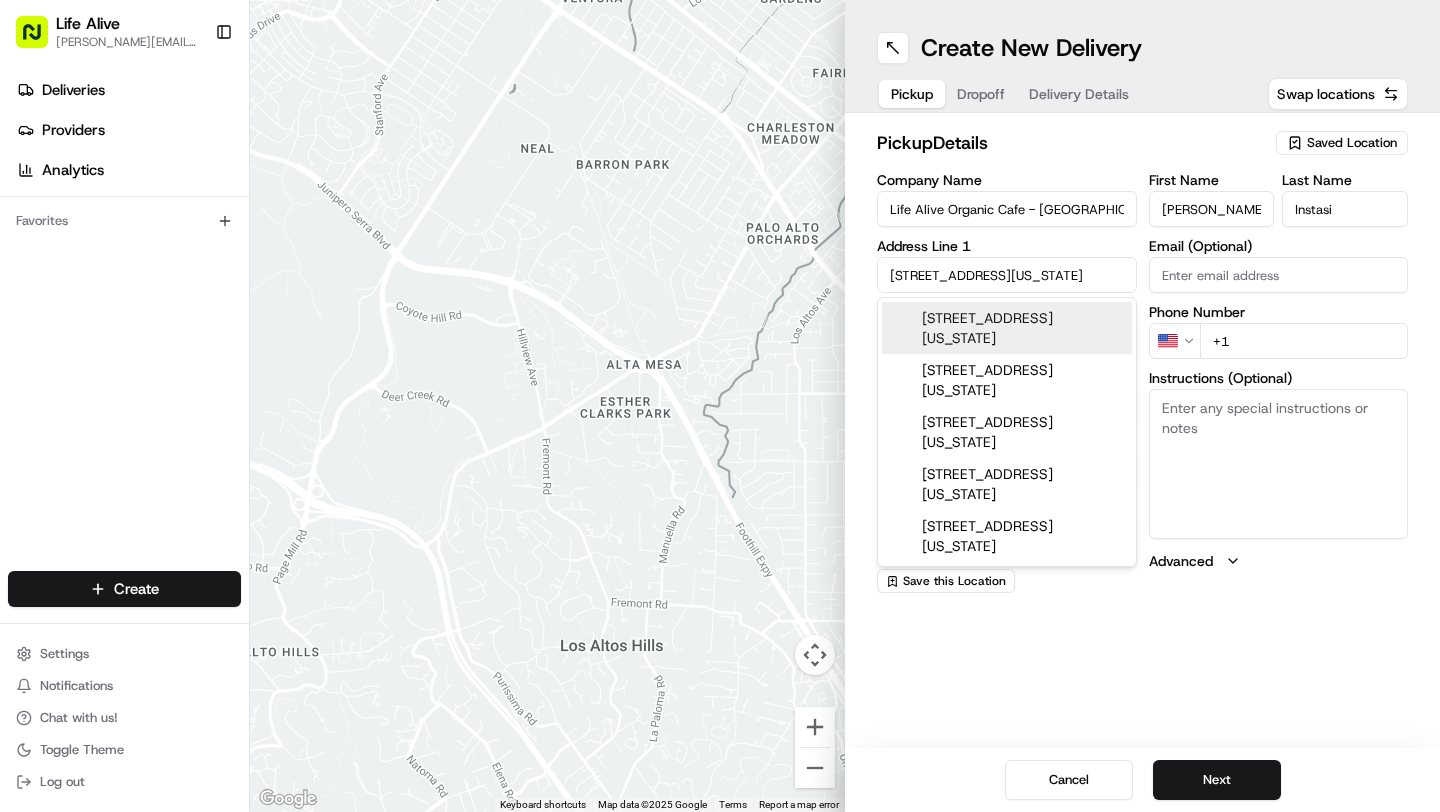 click on "+1" at bounding box center (1304, 341) 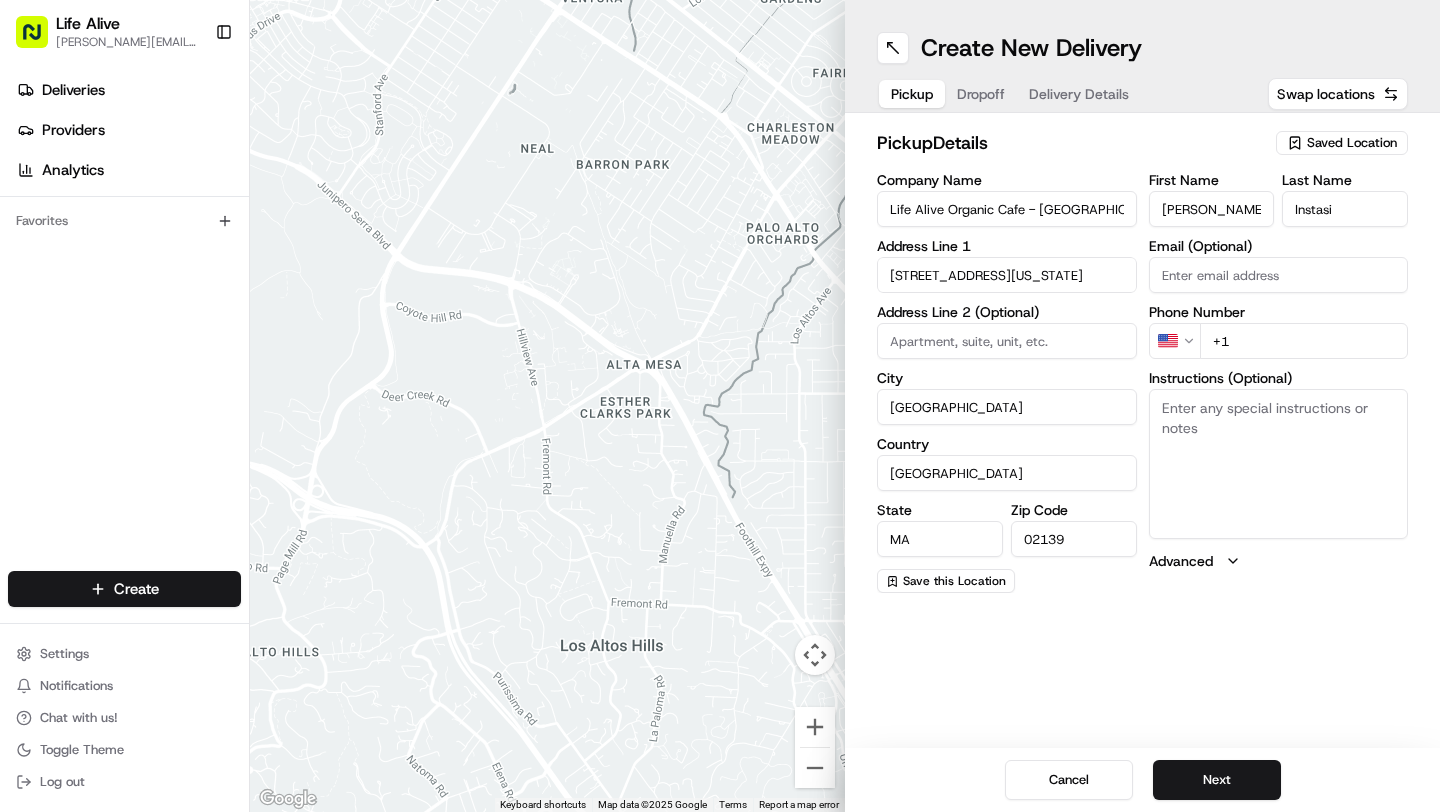 click on "+1" at bounding box center (1304, 341) 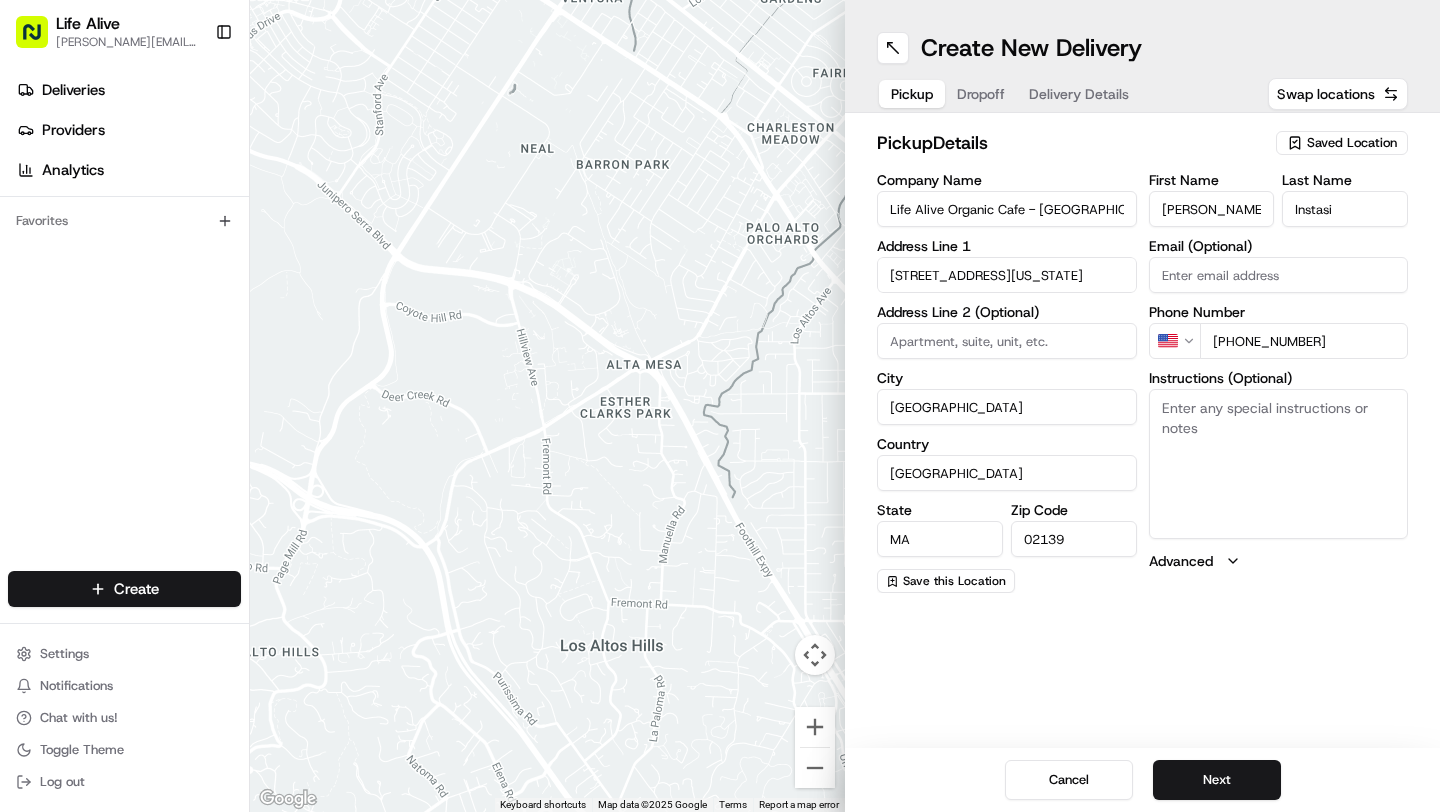 type on "[PHONE_NUMBER]" 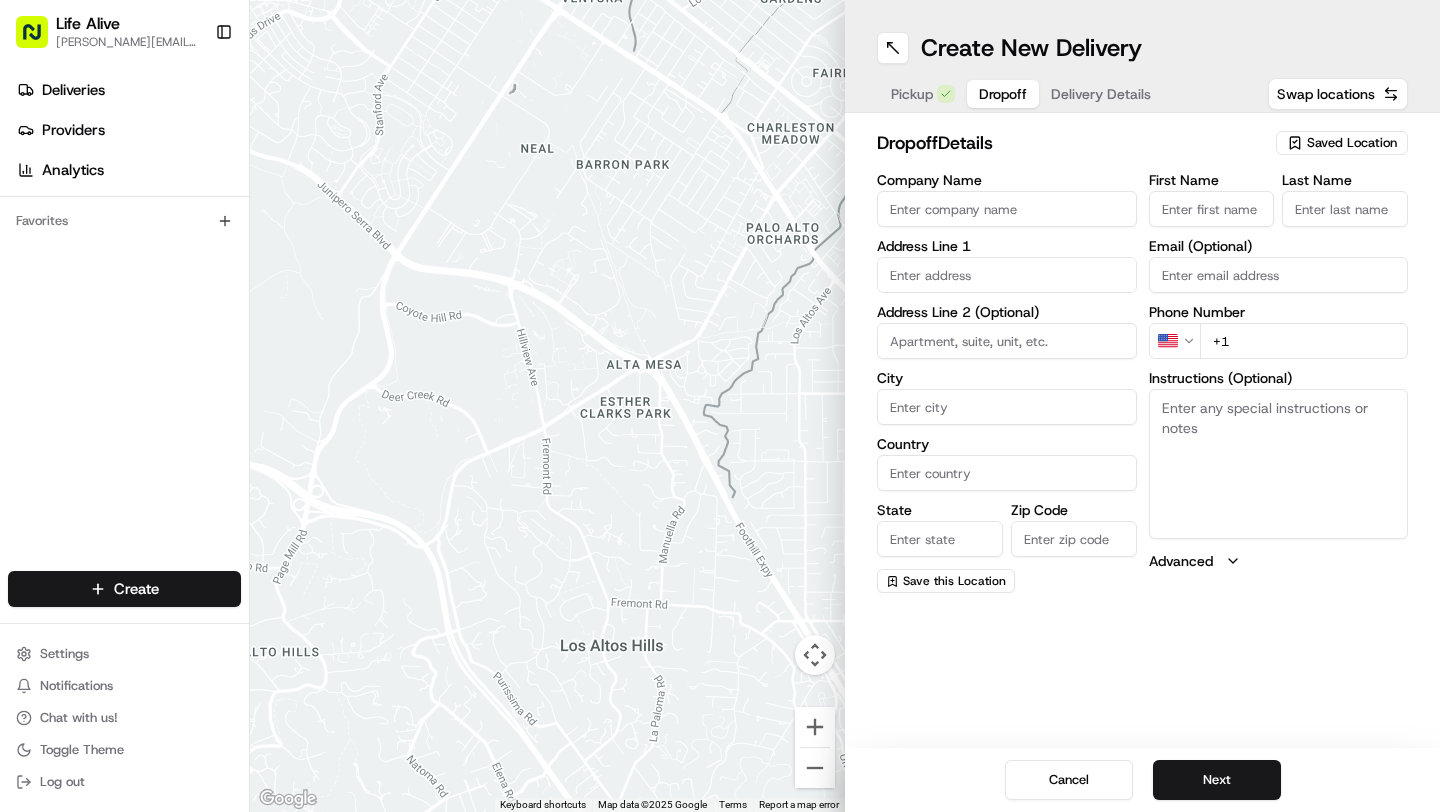 click on "Company Name" at bounding box center (1007, 209) 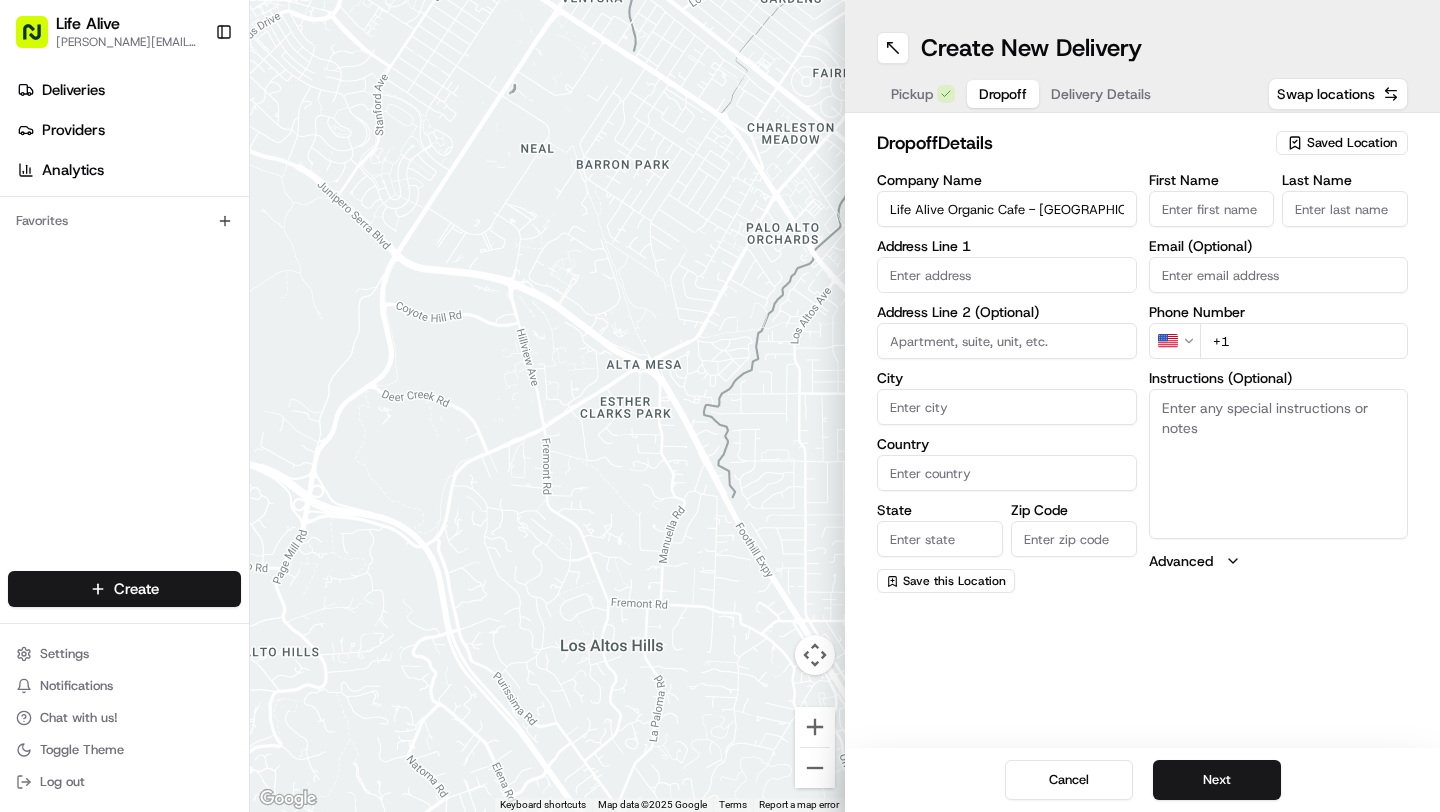 type on "[STREET_ADDRESS][PERSON_NAME]" 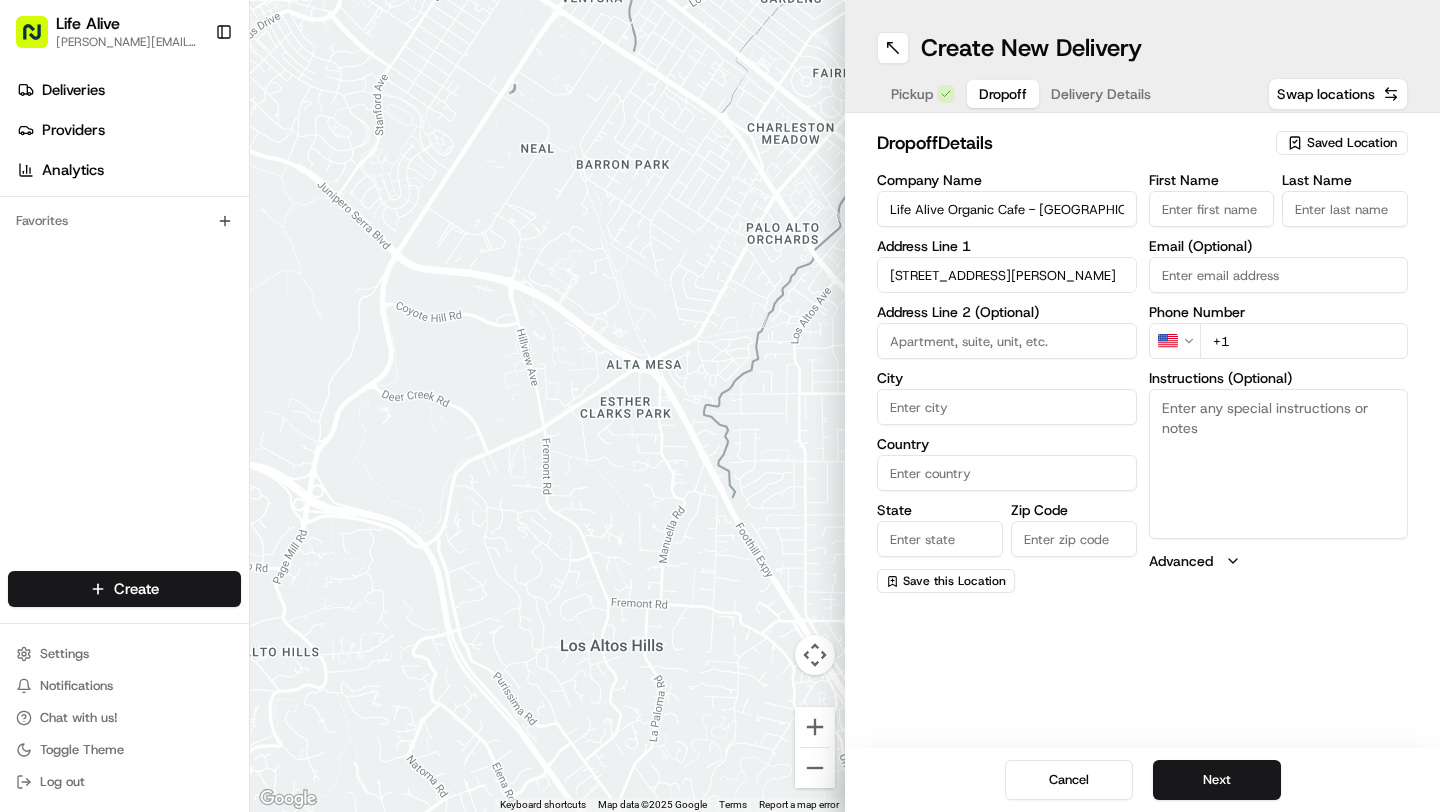 type on "[GEOGRAPHIC_DATA]" 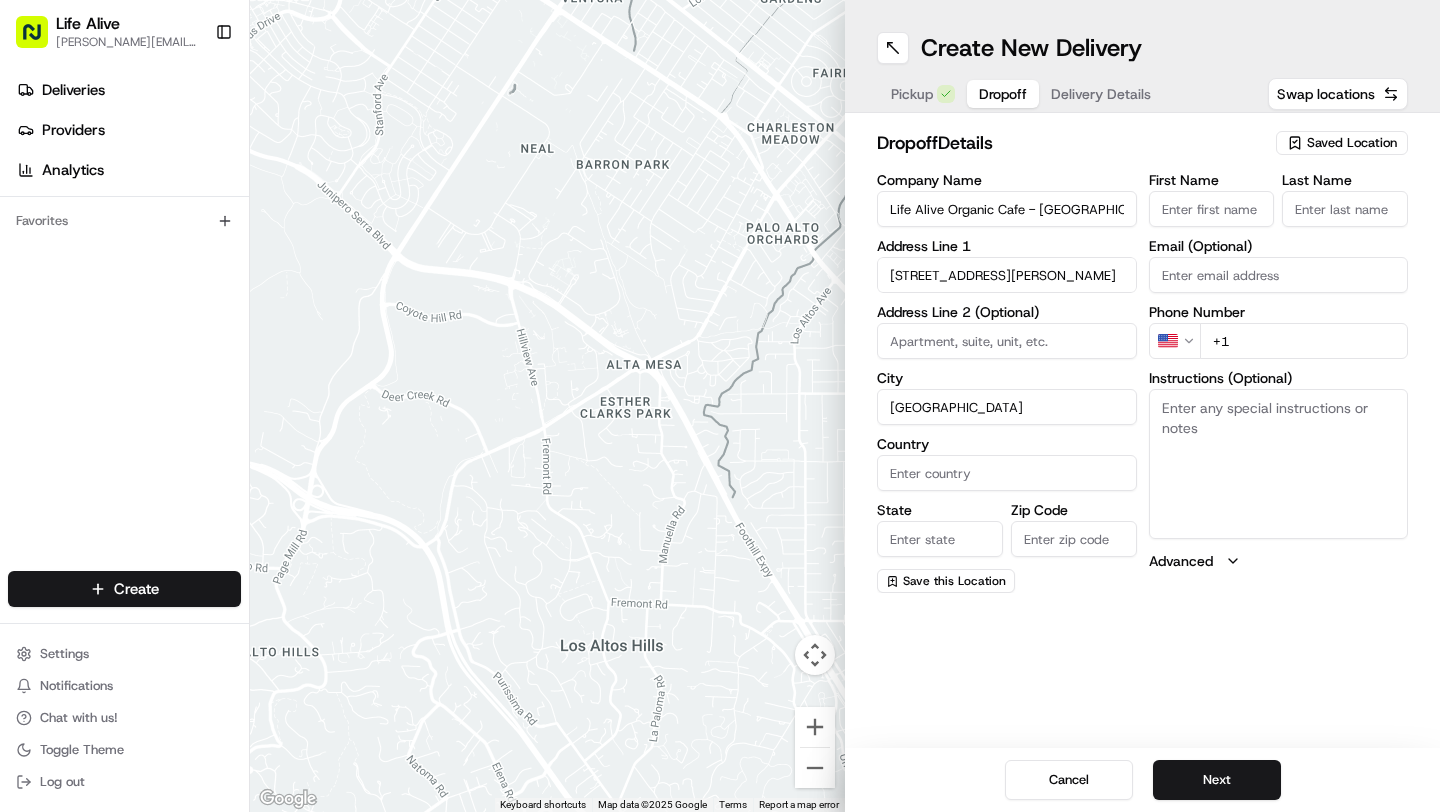 type on "[GEOGRAPHIC_DATA]" 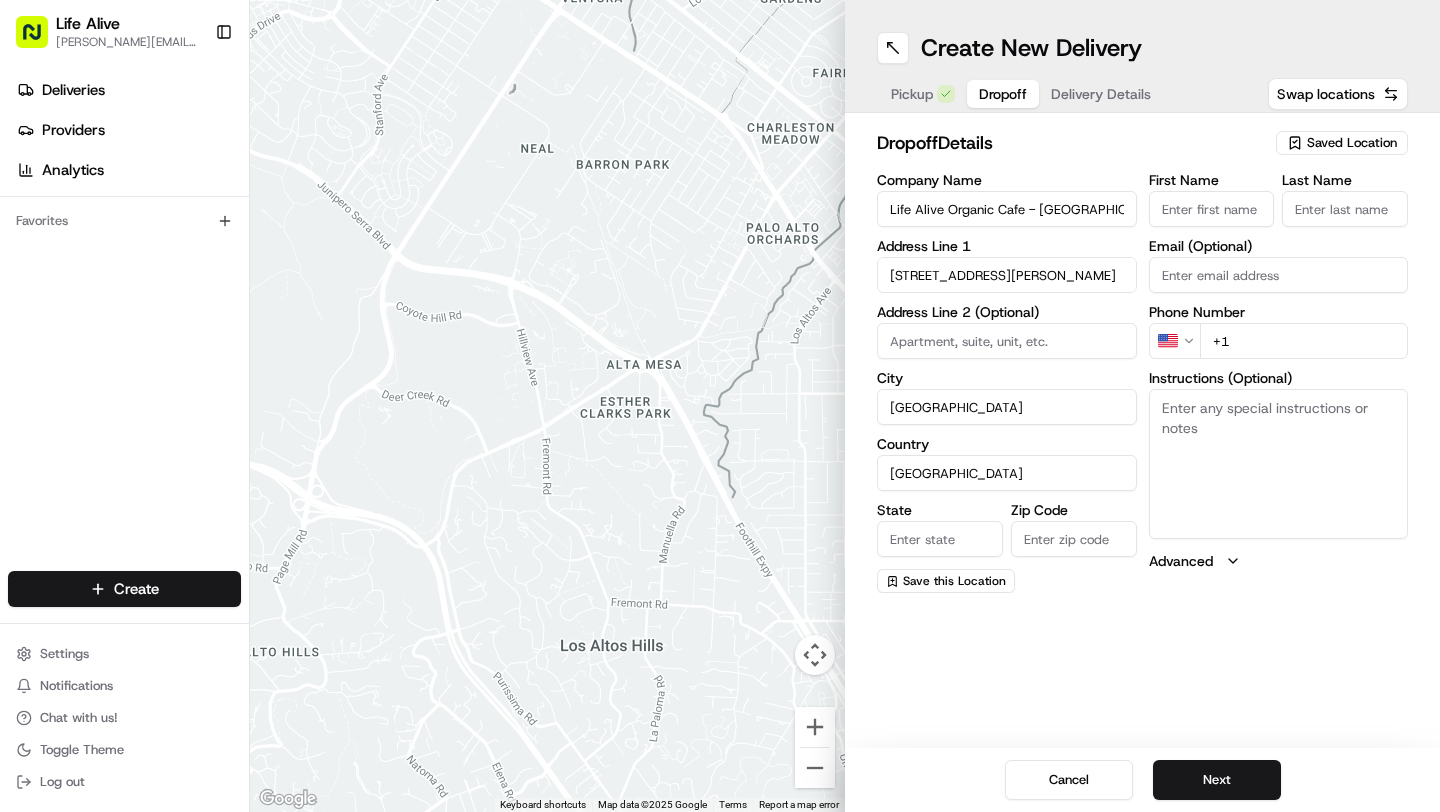 type on "MA" 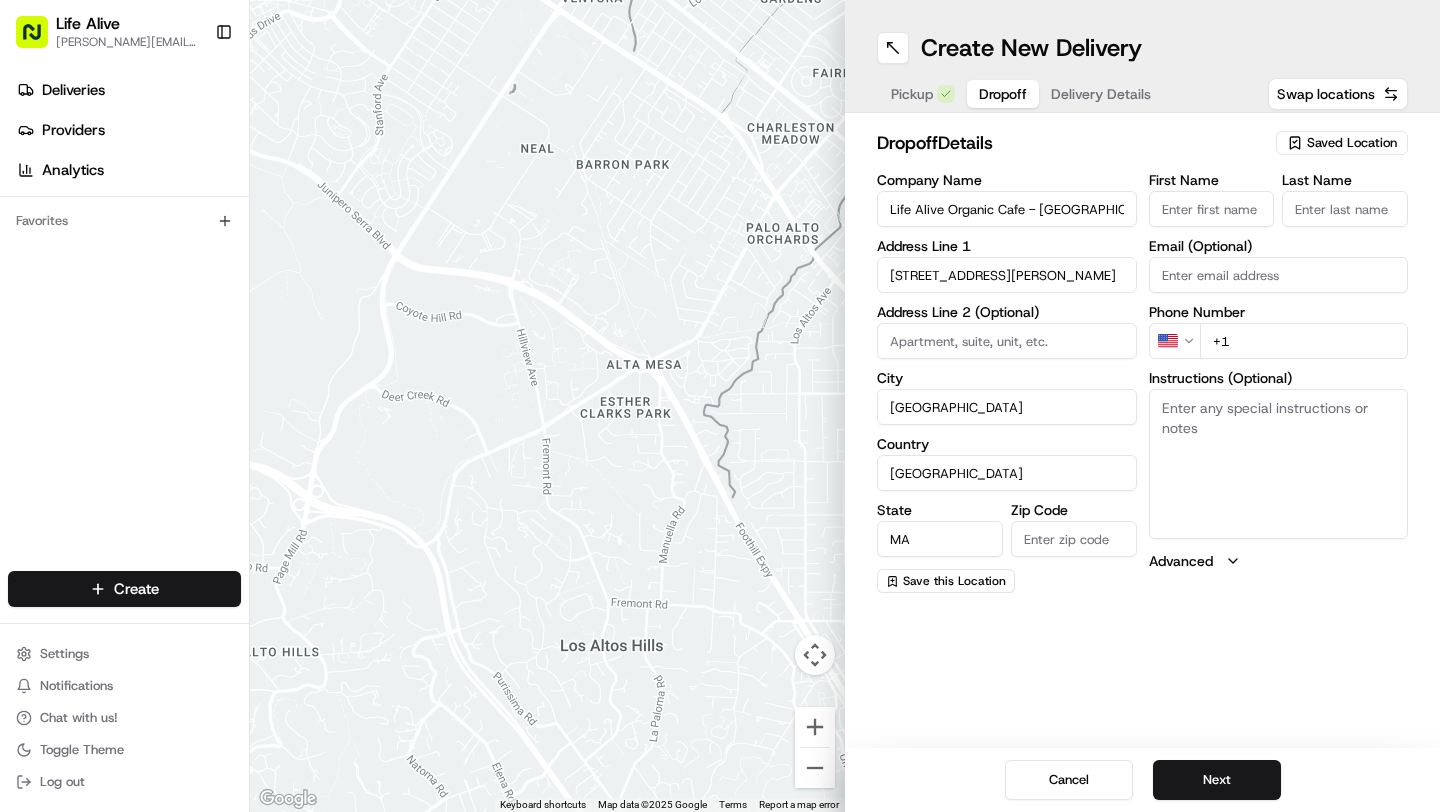 type on "02138" 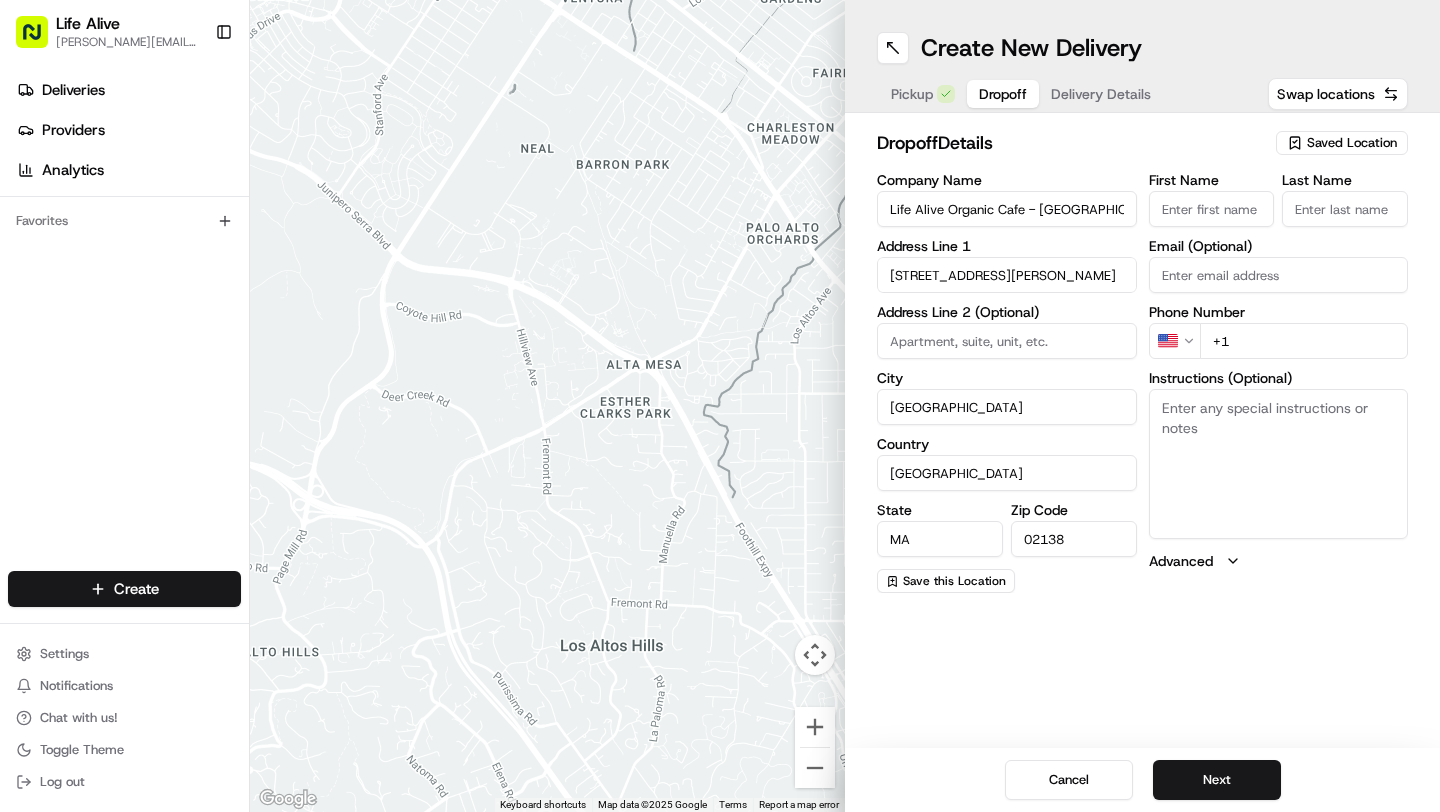 type on "Manager" 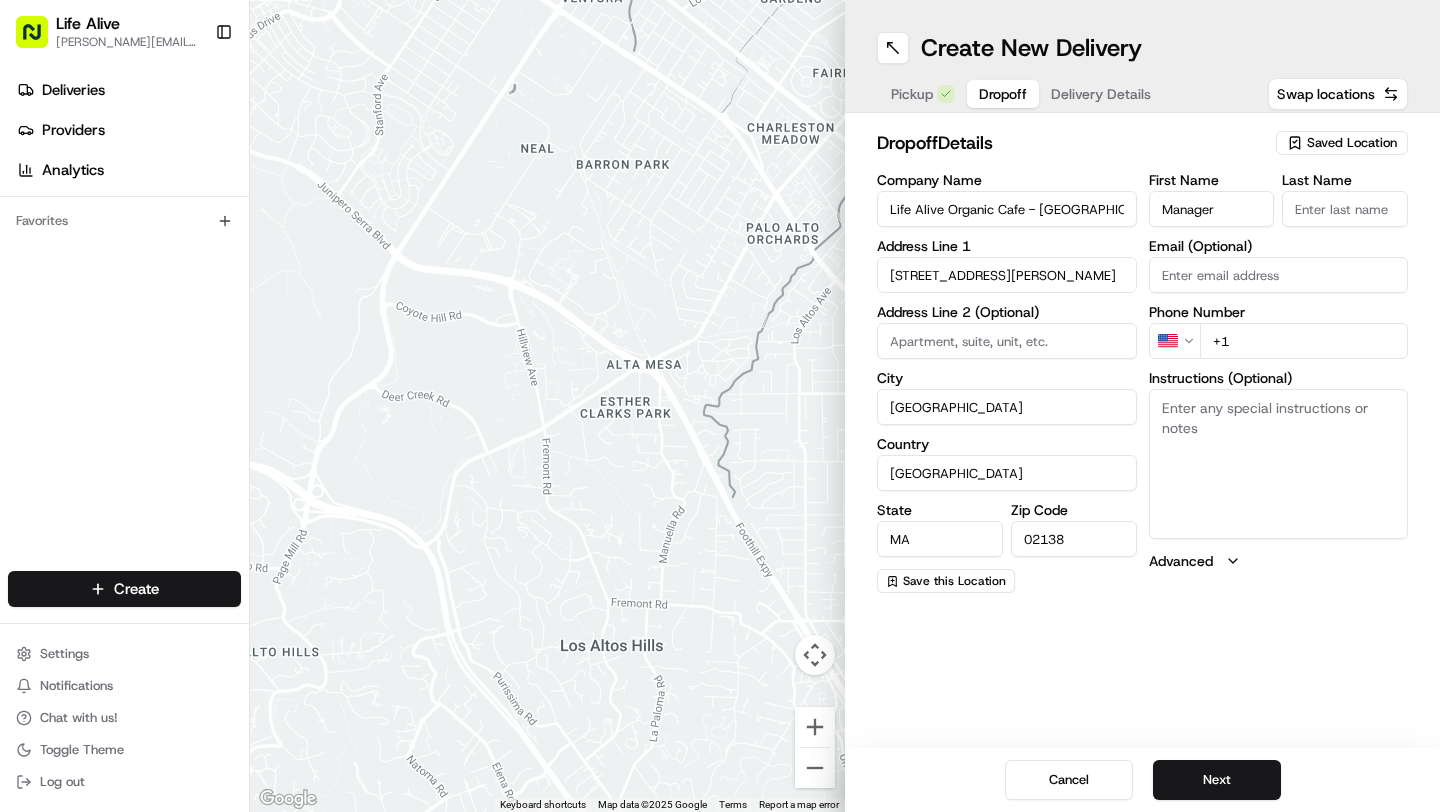 type on "Manager" 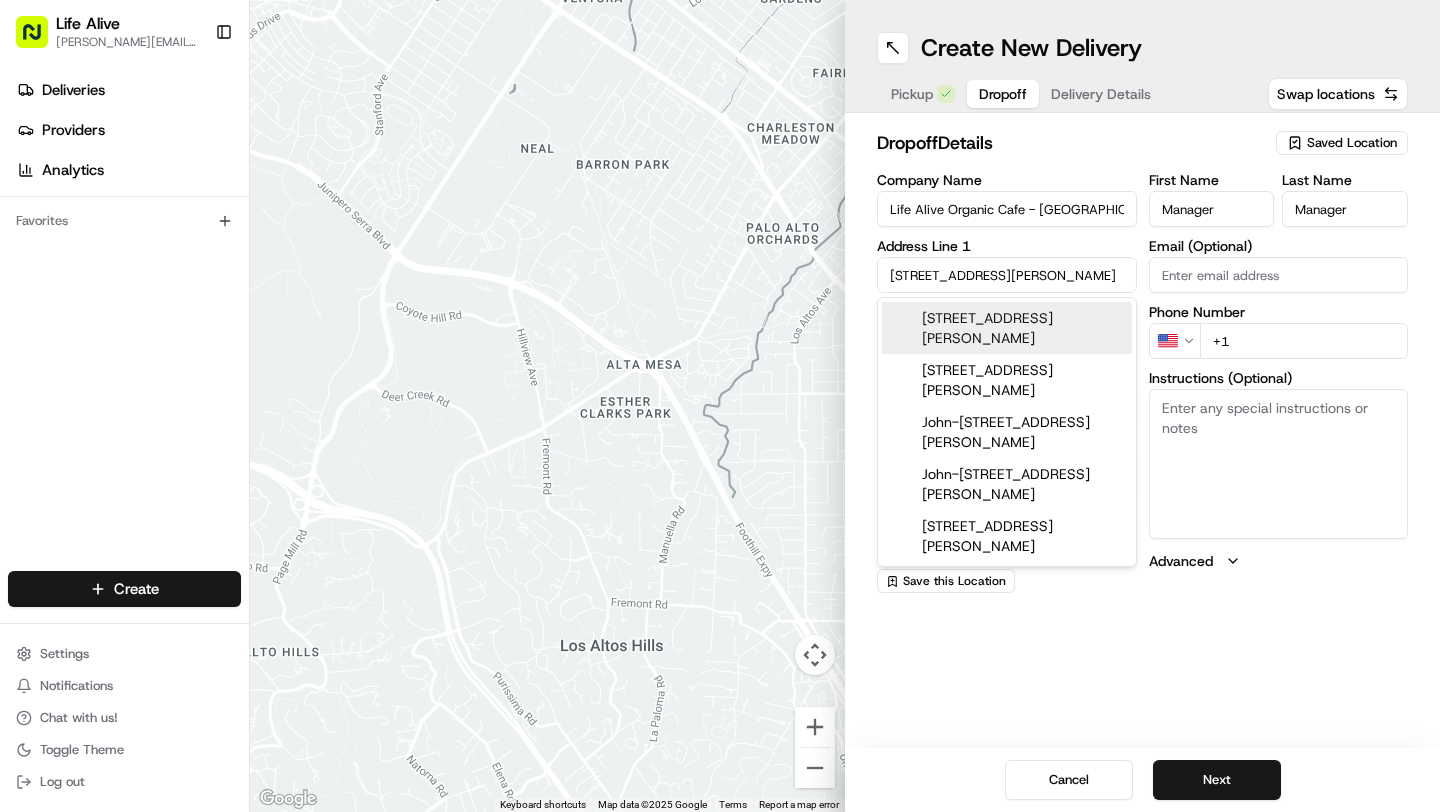 click on "Email (Optional)" at bounding box center [1279, 275] 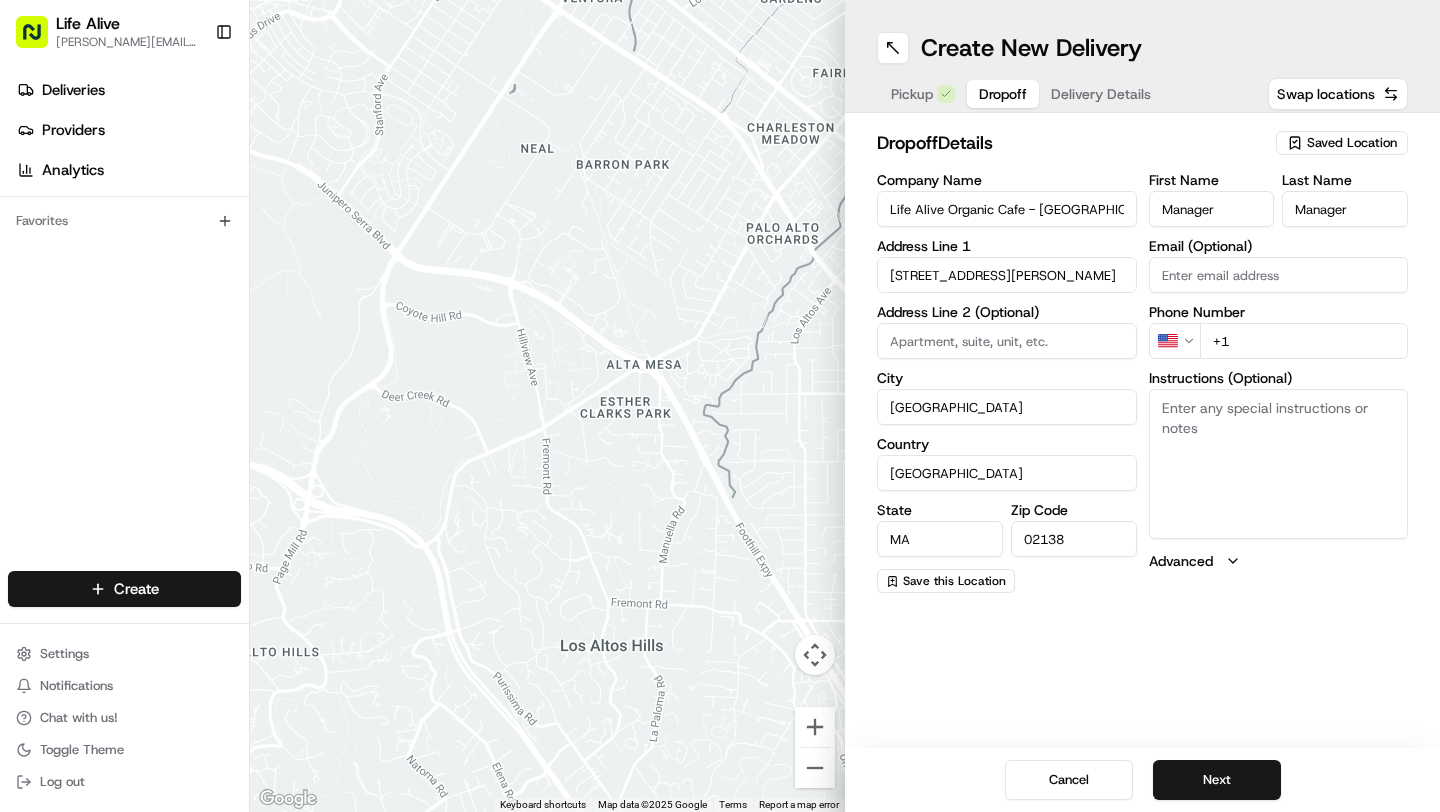 click on "+1" at bounding box center (1304, 341) 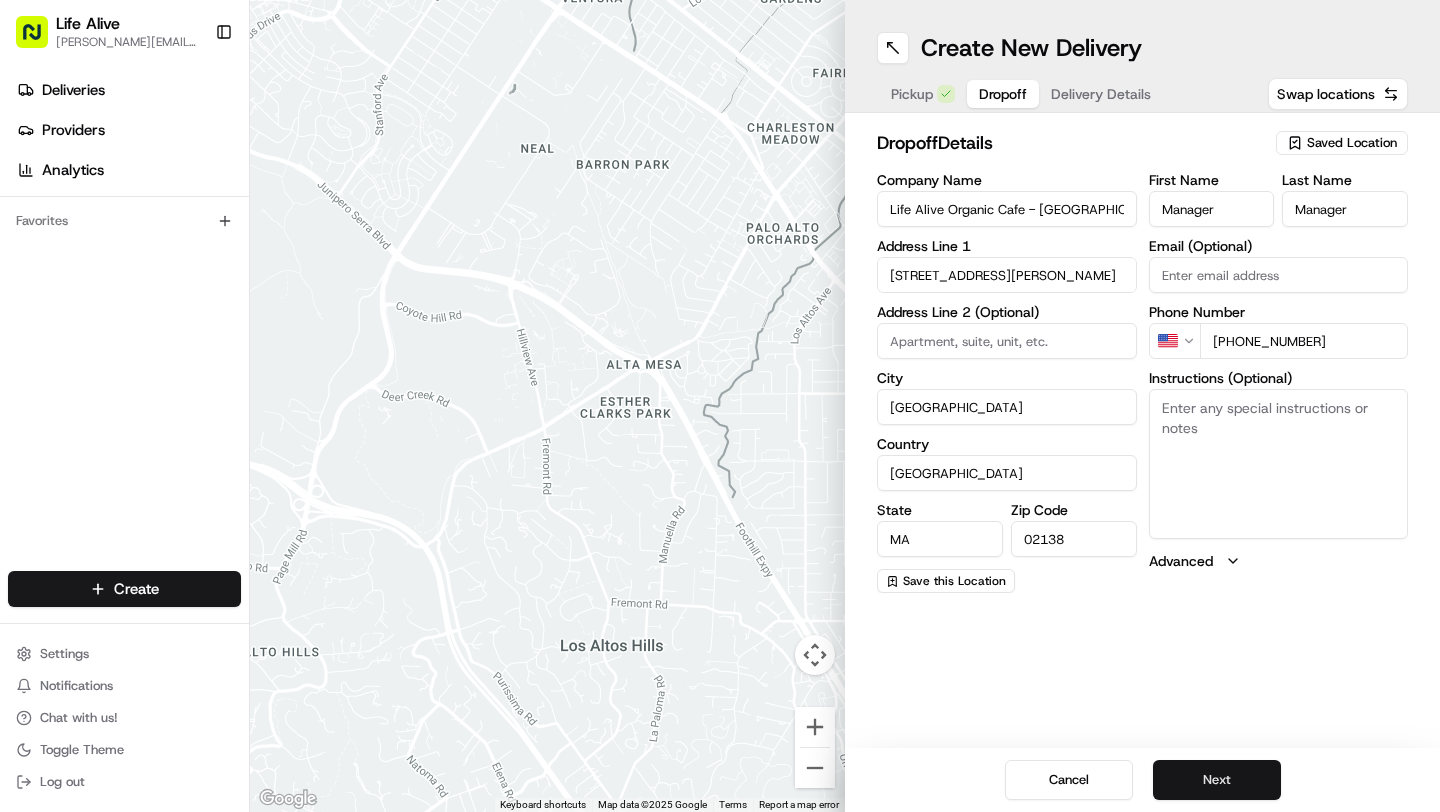 type on "[PHONE_NUMBER]" 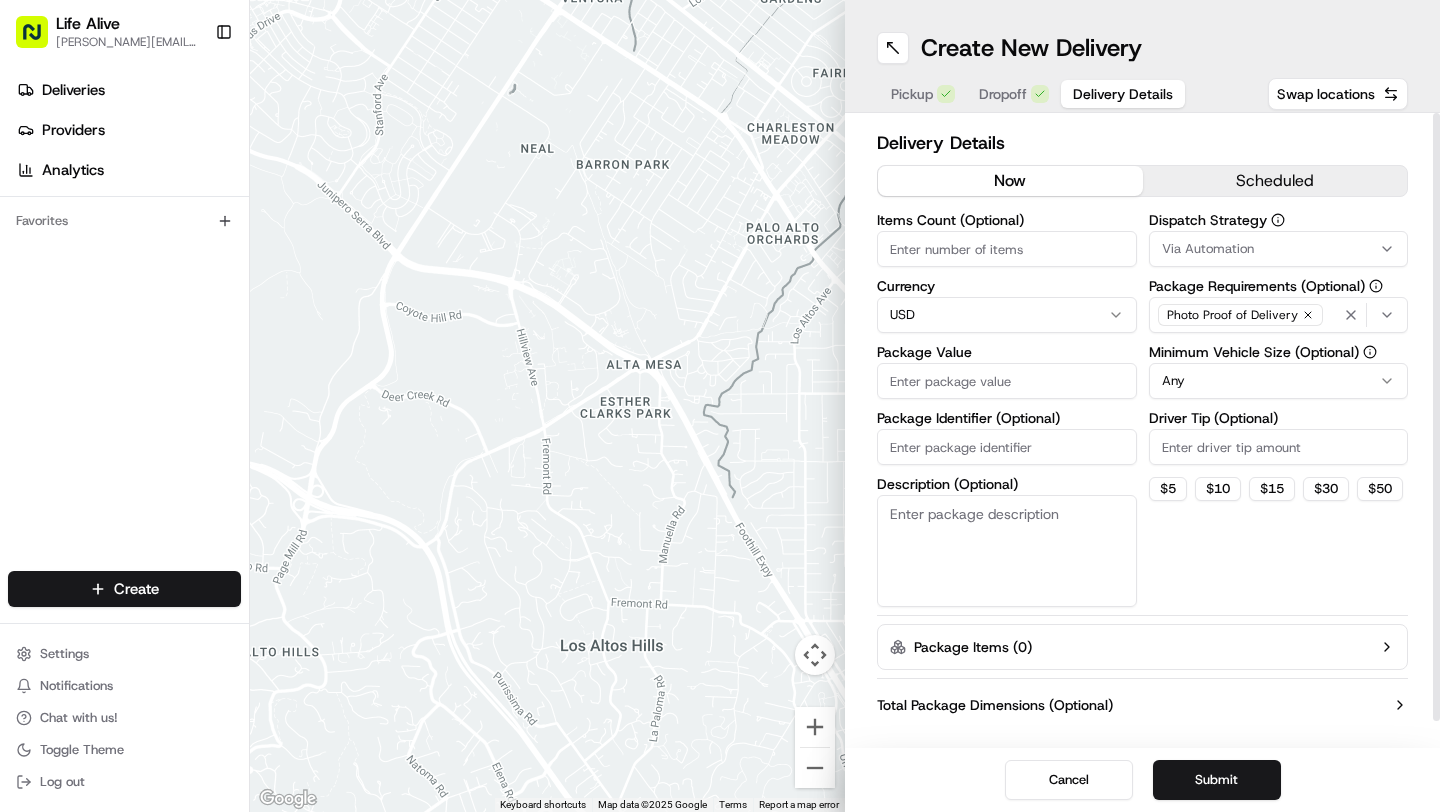click on "Items Count (Optional)" at bounding box center [1007, 249] 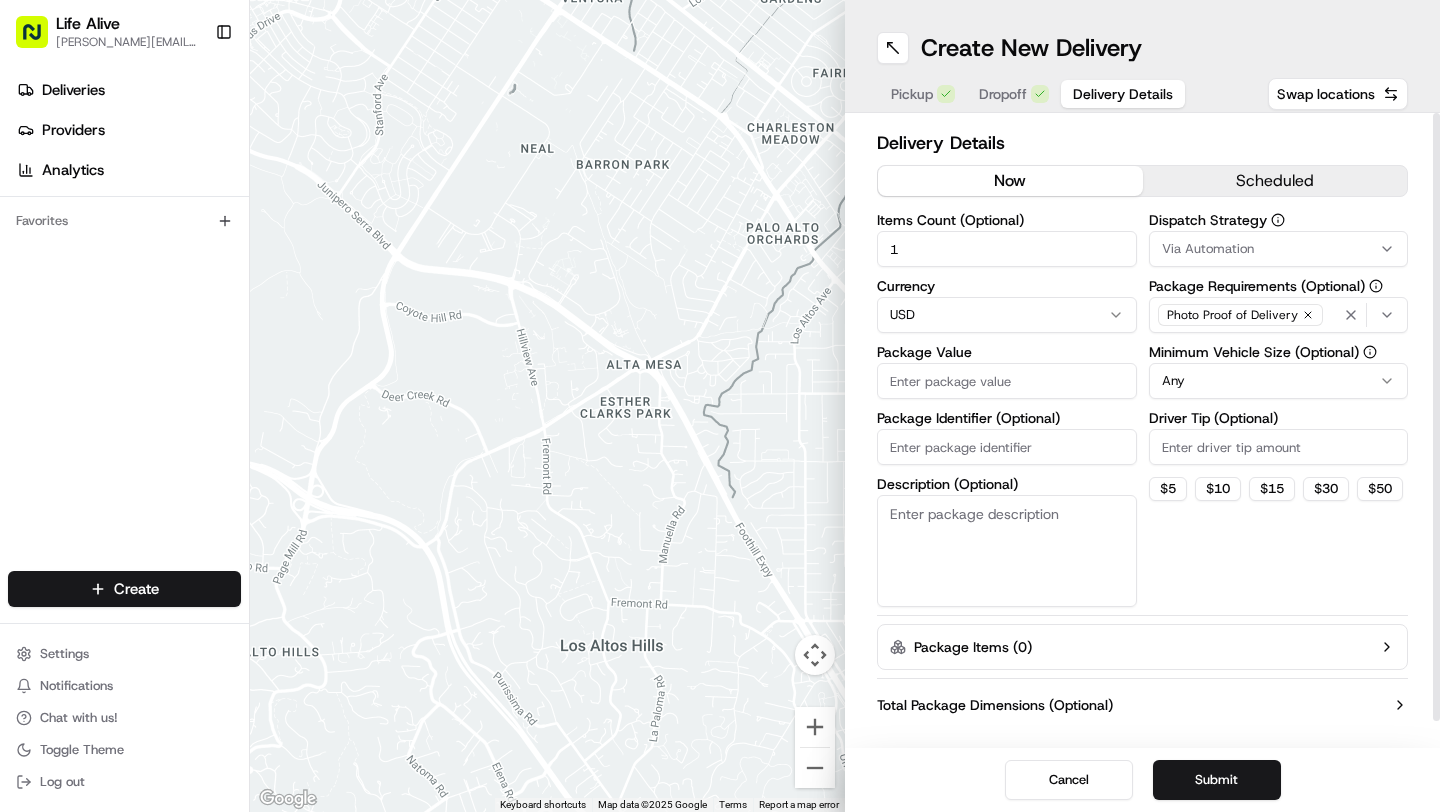 type on "1" 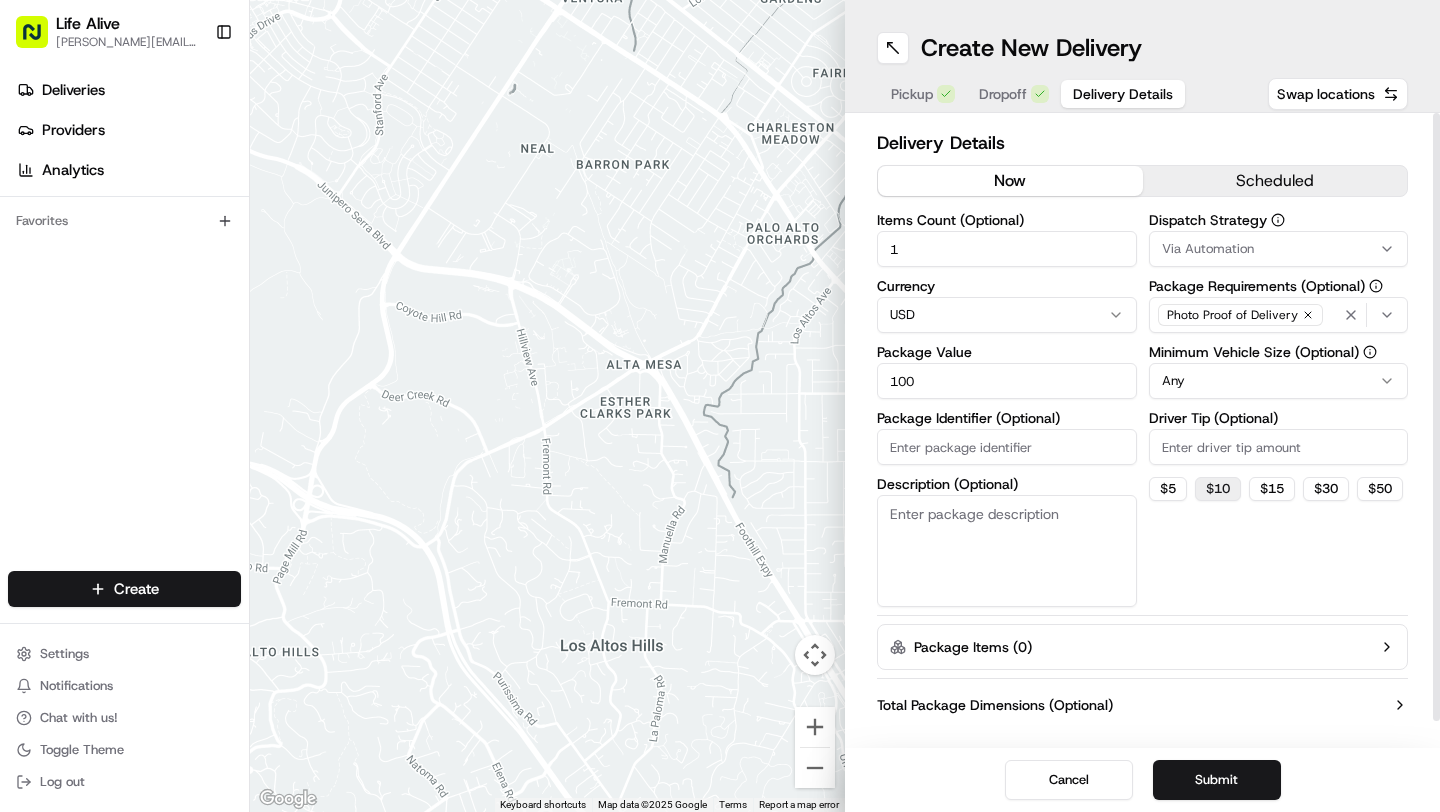 type on "100" 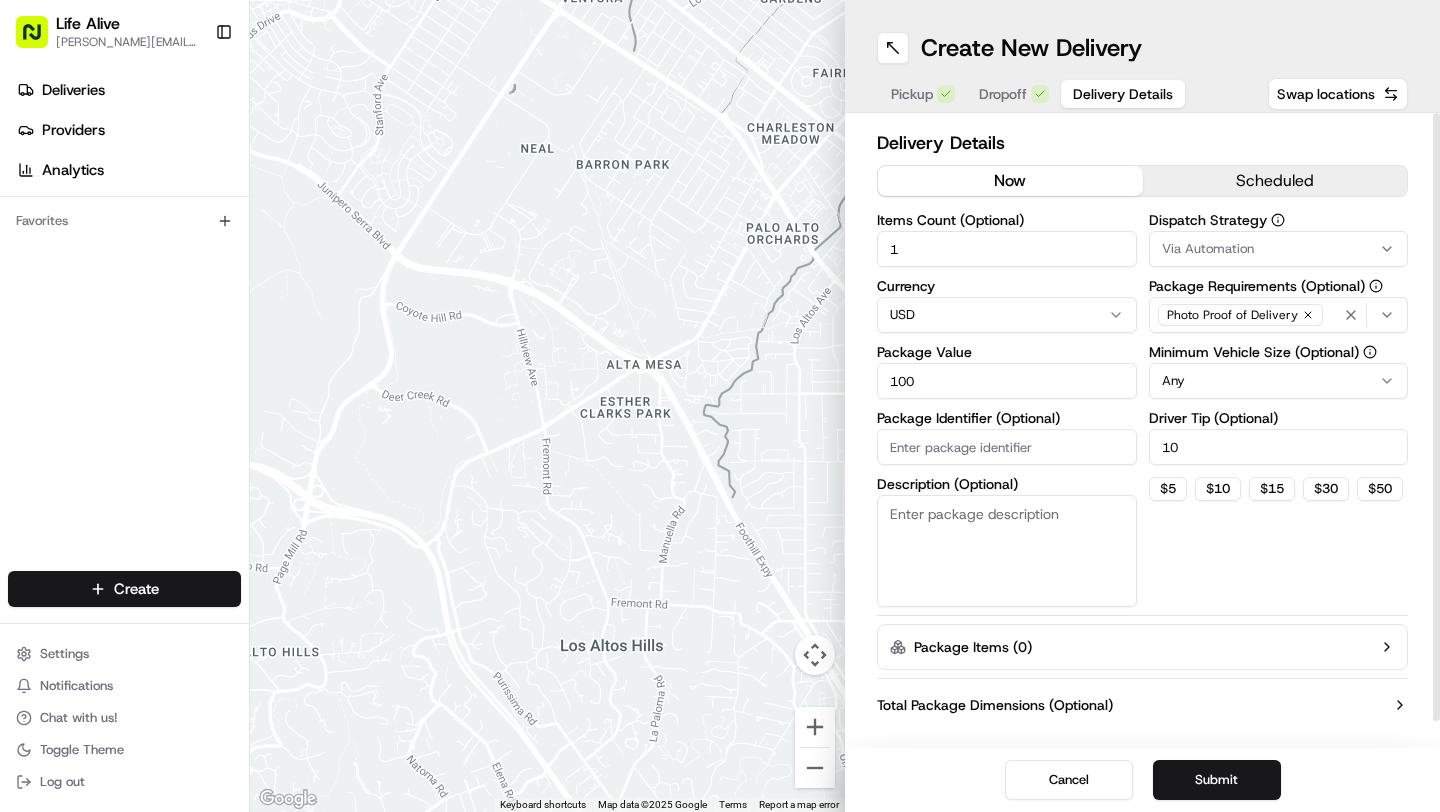 click on "Life Alive [PERSON_NAME][EMAIL_ADDRESS][DOMAIN_NAME] Toggle Sidebar Deliveries Providers Analytics Favorites Main Menu Members & Organization Organization Users Roles Preferences Customization Tracking Orchestration Automations Dispatch Strategy Locations Pickup Locations Dropoff Locations Billing Billing Refund Requests Integrations Notification Triggers Webhooks API Keys Request Logs Create Settings Notifications Chat with us! Toggle Theme Log out ← Move left → Move right ↑ Move up ↓ Move down + Zoom in - Zoom out Home Jump left by 75% End Jump right by 75% Page Up Jump up by 75% Page Down Jump down by 75% Keyboard shortcuts Map Data Map data ©2025 Google Map data ©2025 Google 500 m  Click to toggle between metric and imperial units Terms Report a map error Create New Delivery Pickup Dropoff Delivery Details Swap locations Delivery Details now scheduled Items Count (Optional) 1 Currency USD Package Value 100 Package Identifier (Optional) Description (Optional) Dispatch Strategy Via Automation Any 10 $" at bounding box center (720, 406) 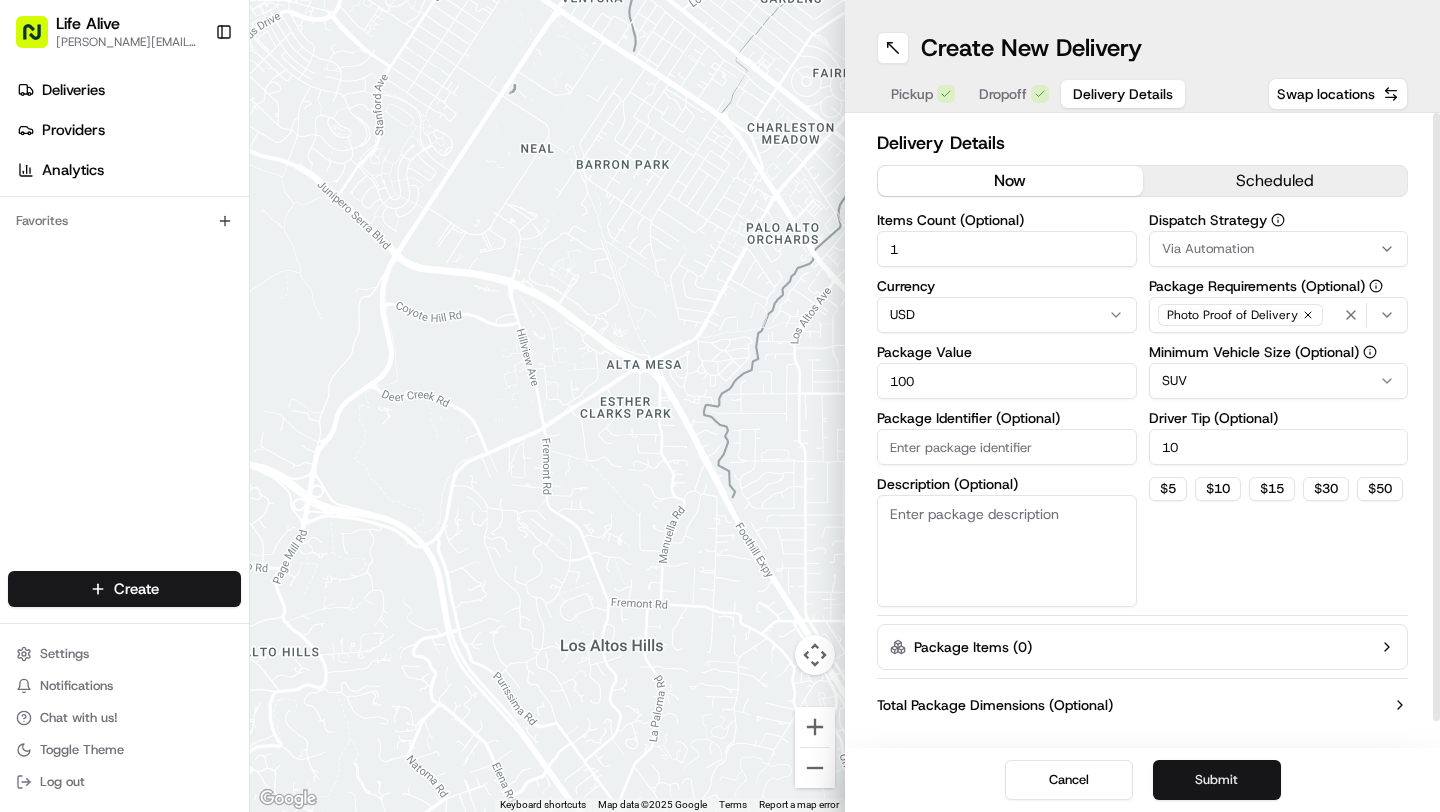 click on "Submit" at bounding box center (1217, 780) 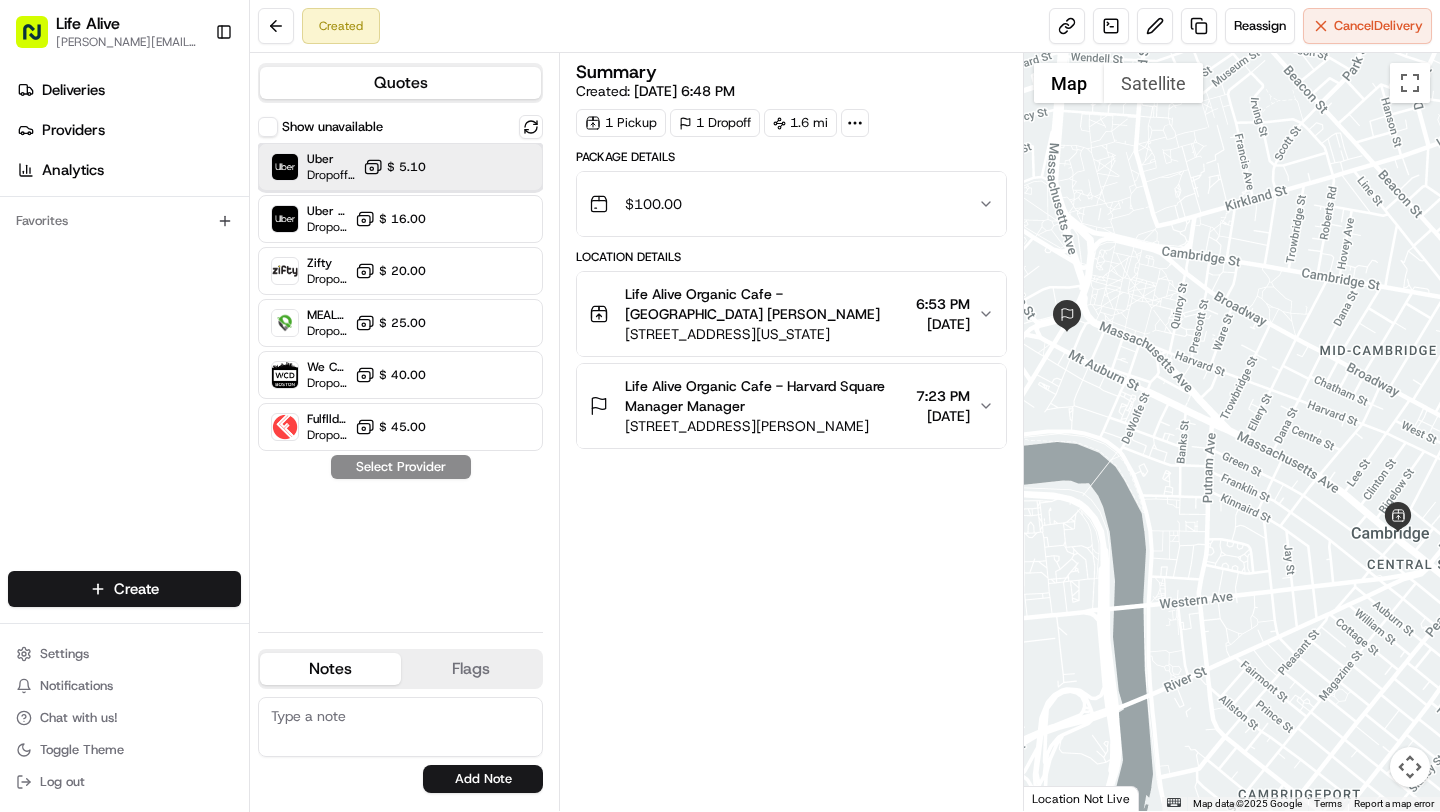 click on "Uber Dropoff ETA   21 minutes $   5.10" at bounding box center (400, 167) 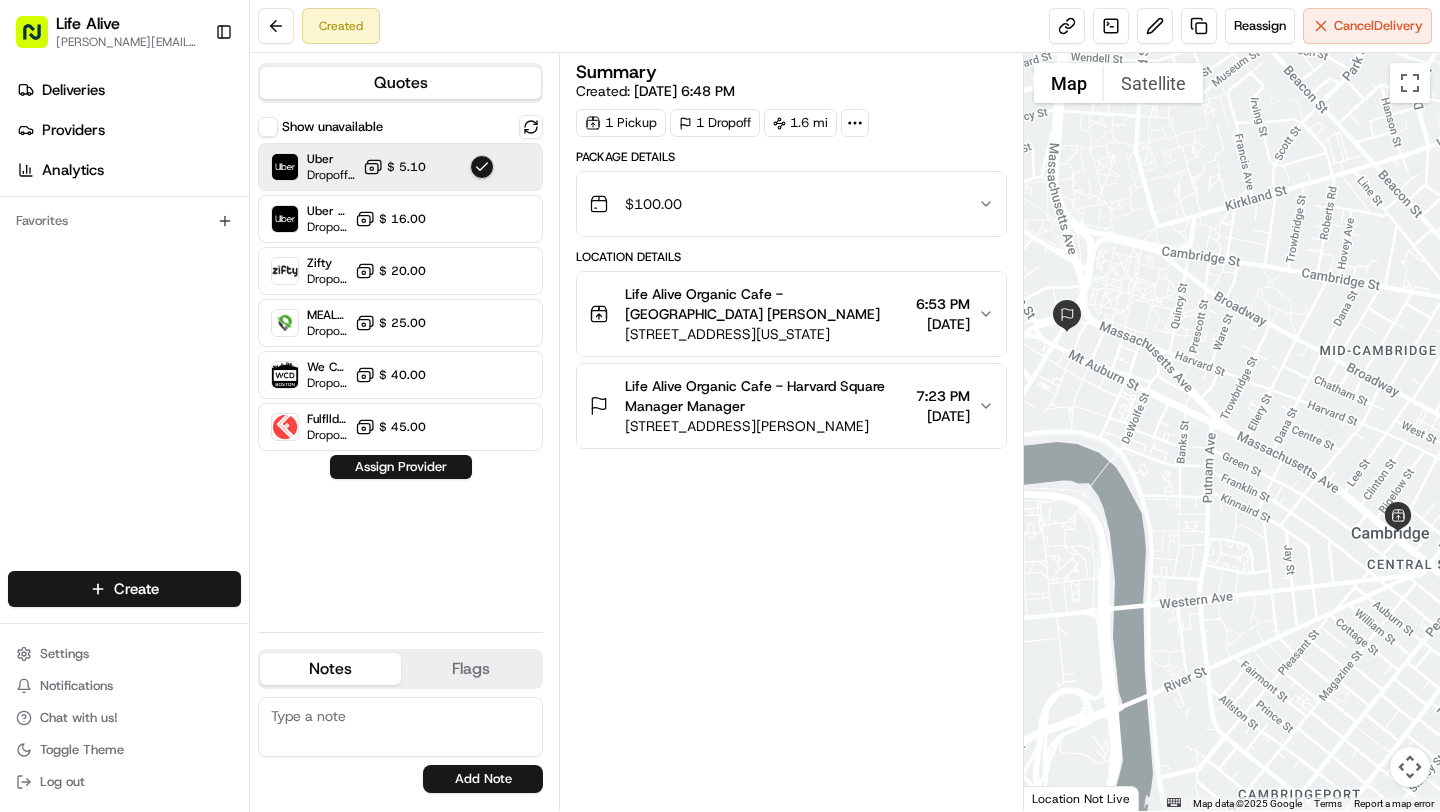 click on "Show unavailable Uber Dropoff ETA   21 minutes $   5.10 Uber LOF Dropoff ETA   25 minutes $   16.00 Zifty Dropoff ETA   24 minutes $   20.00 MEALS NOW Dropoff ETA   - $   25.00 We Can Deliver Boston Dropoff ETA   - $   40.00 Fulflld (Catering) Dropoff ETA   - $   45.00 Assign Provider" at bounding box center [400, 365] 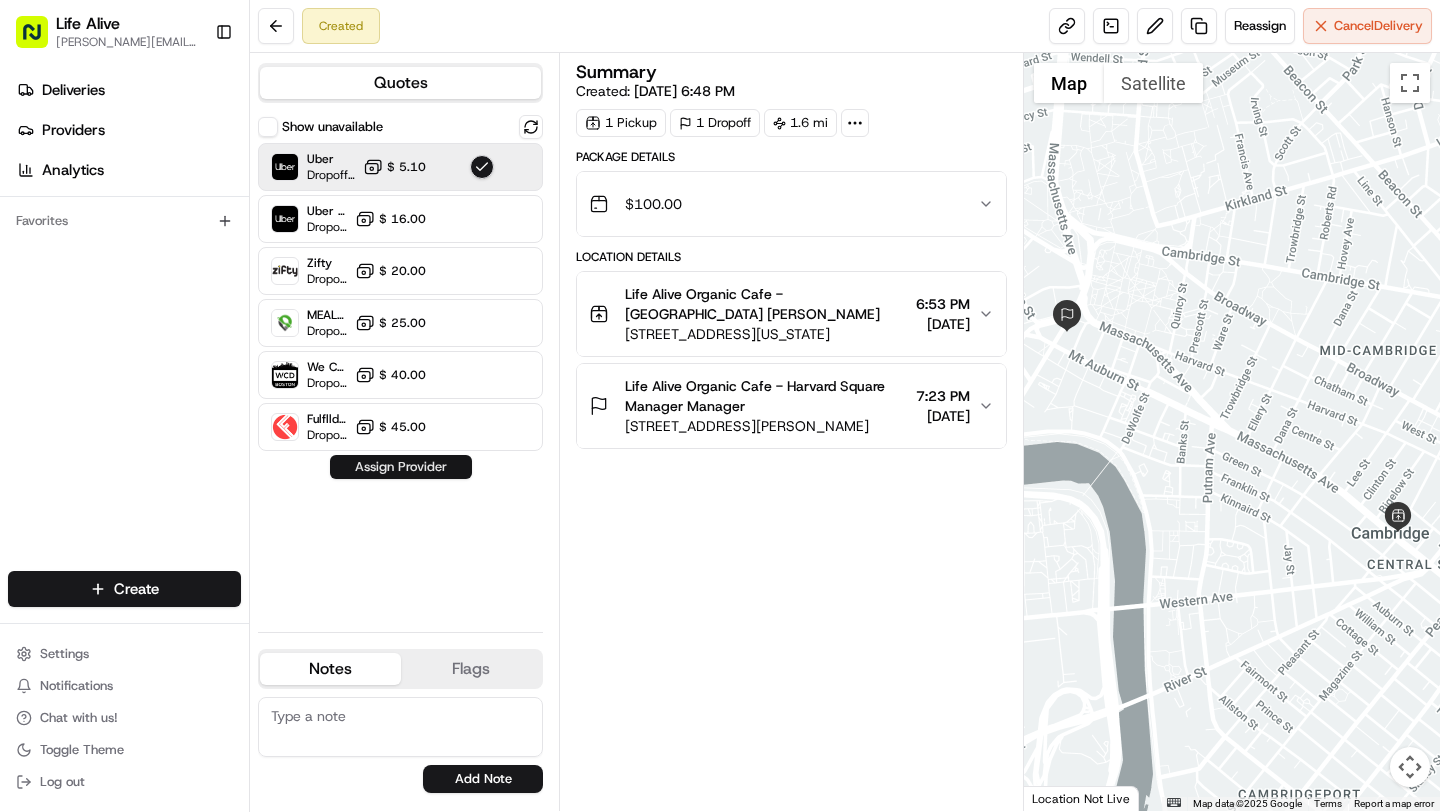 click on "Assign Provider" at bounding box center [401, 467] 